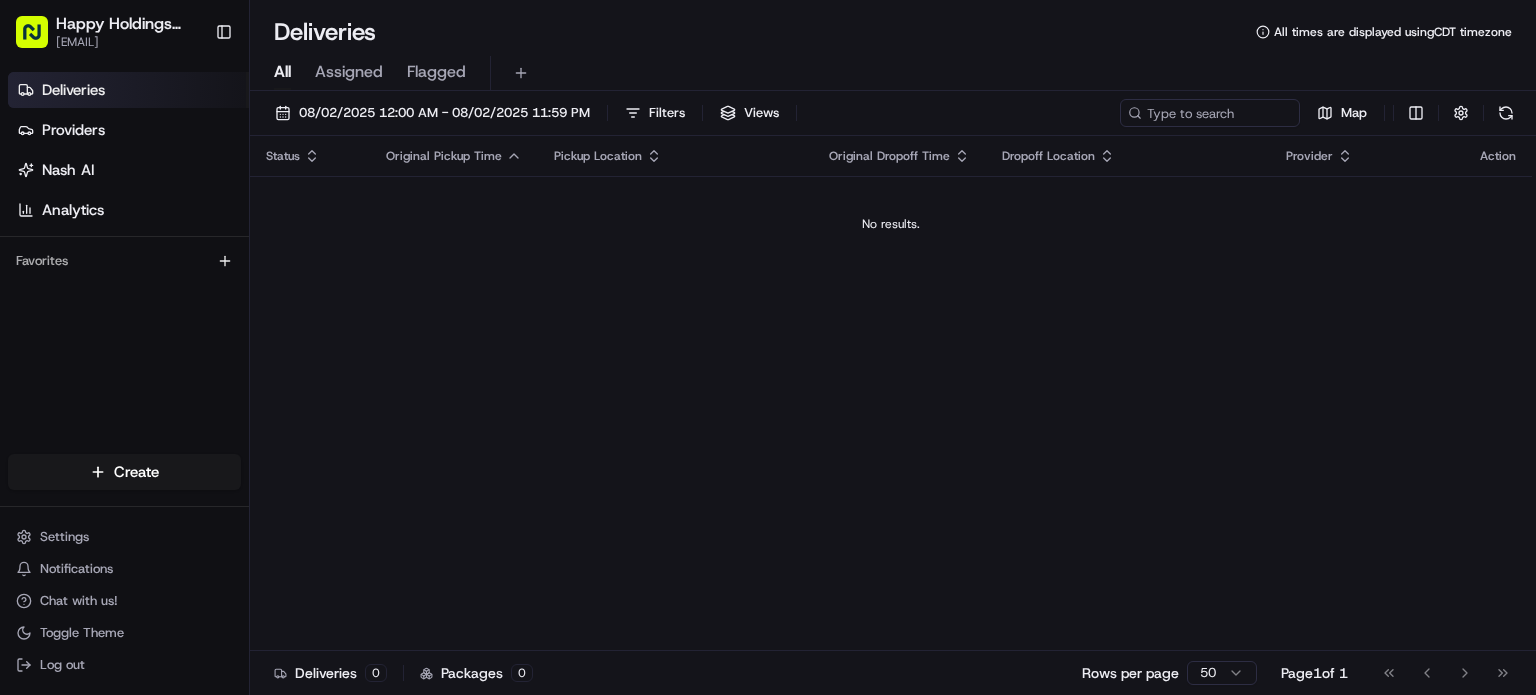scroll, scrollTop: 0, scrollLeft: 0, axis: both 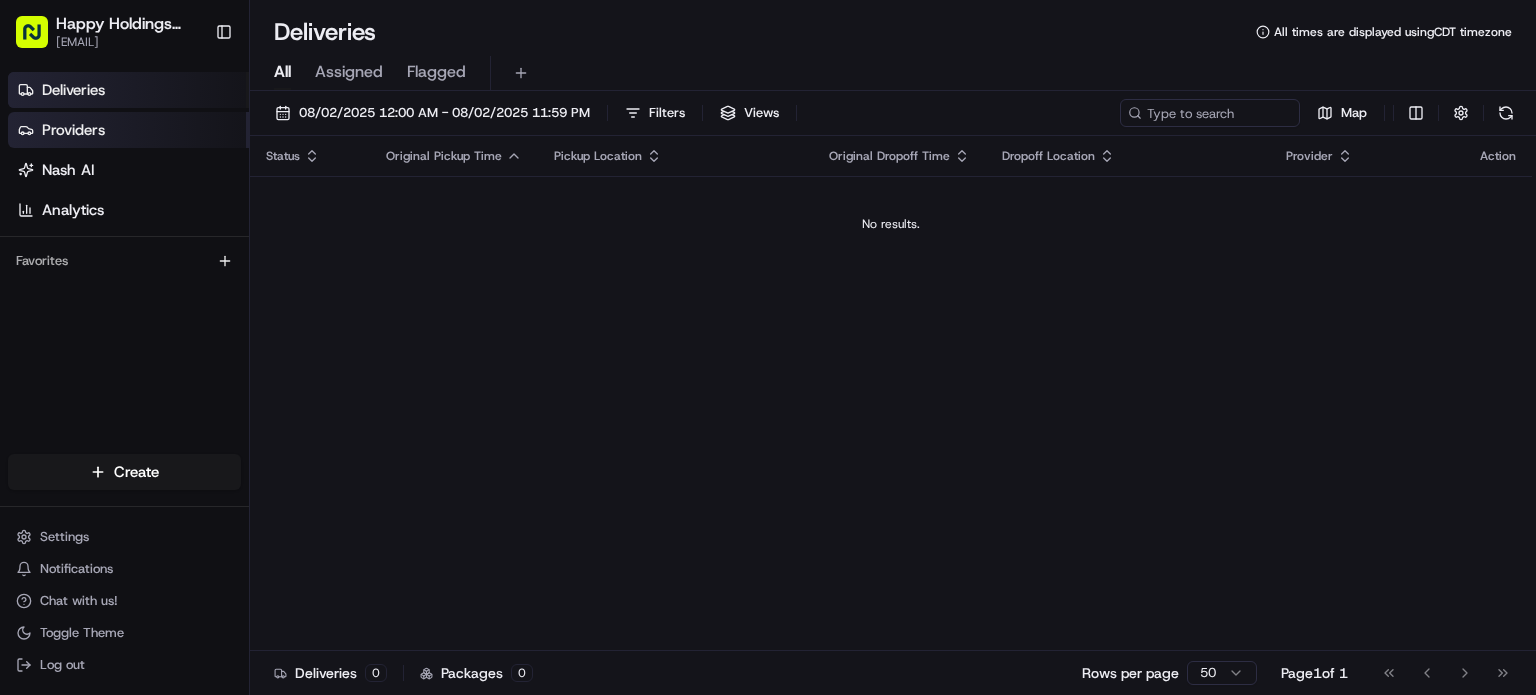 click on "Providers" at bounding box center (128, 130) 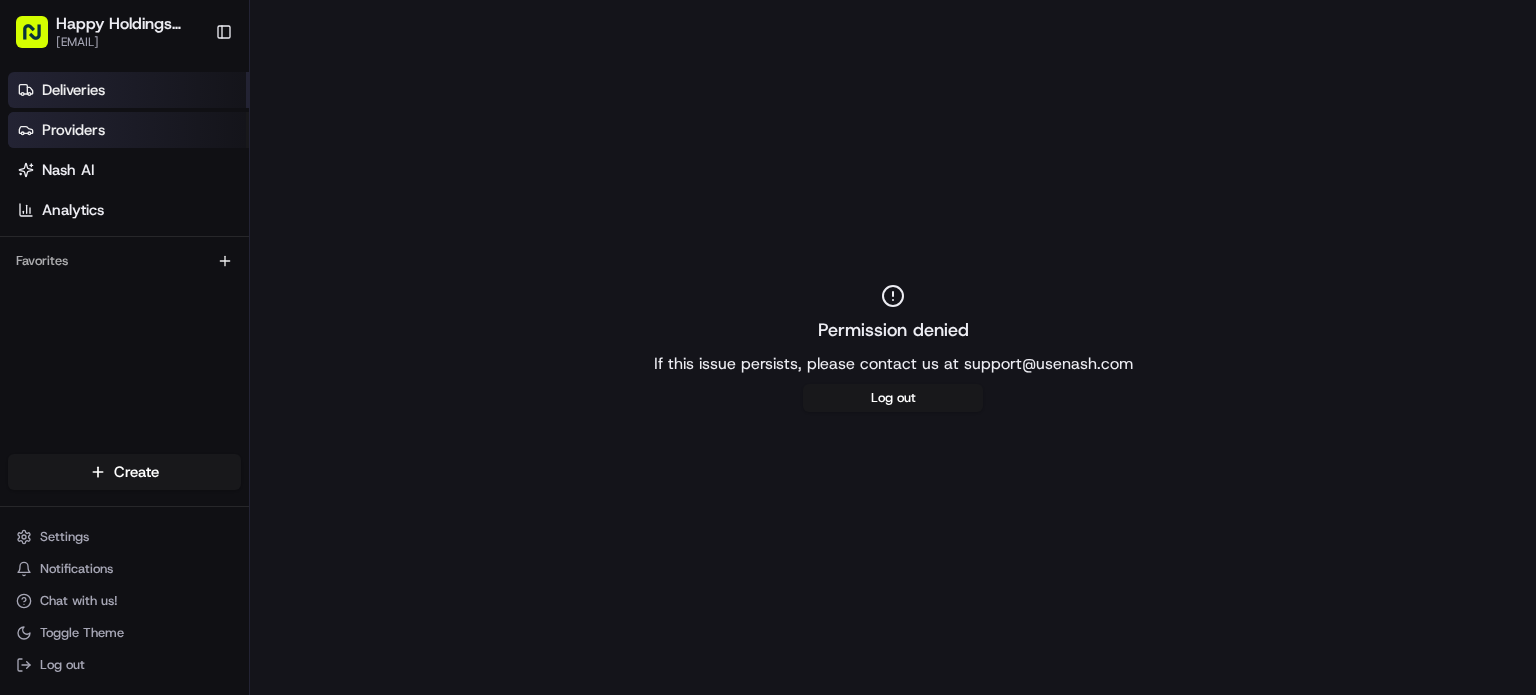 click on "Deliveries" at bounding box center (128, 90) 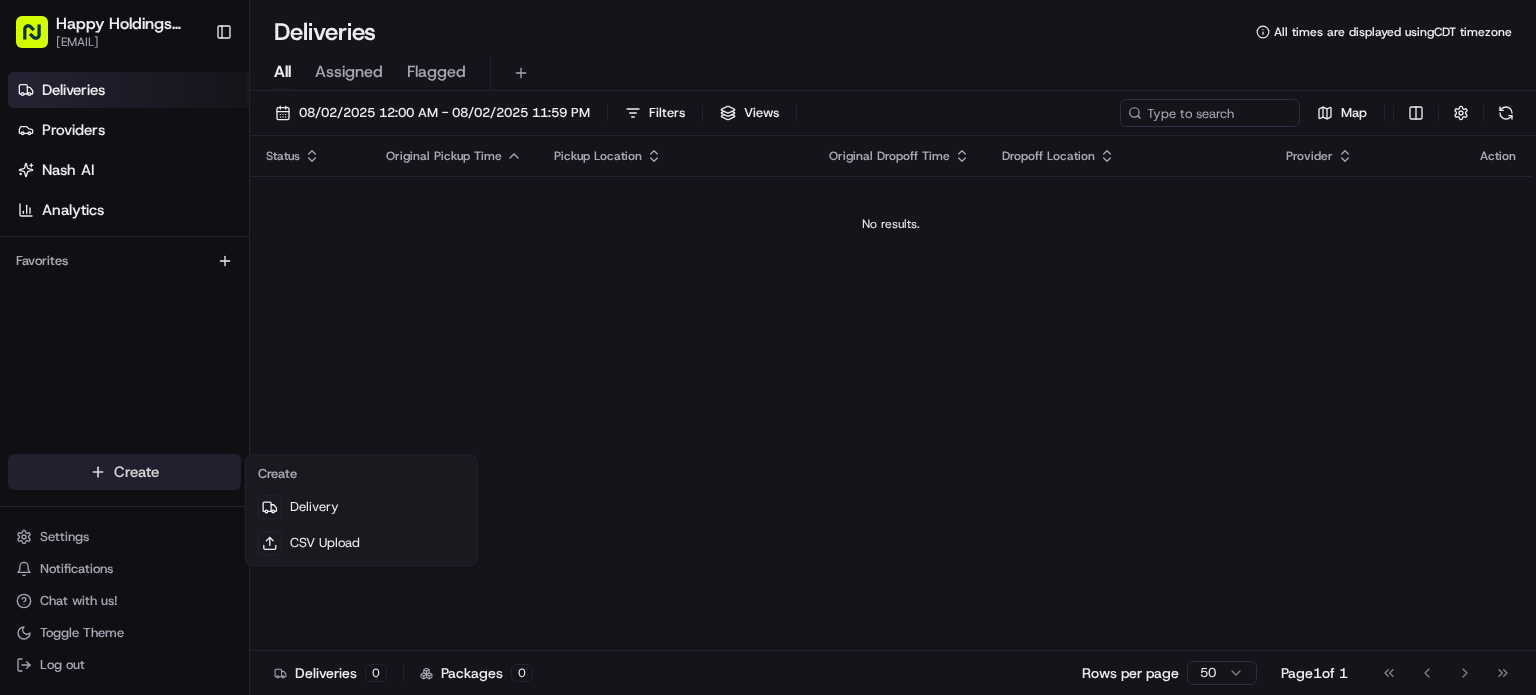 click on "Happy Holdings group [EMAIL] Toggle Sidebar Deliveries Providers Nash AI Analytics Favorites Main Menu Members Organization Organization Users Roles Preferences Customization Tracking Orchestration Automations Locations Pickup Locations Dropoff Locations Billing Billing Refund Requests Integrations Notification Triggers Webhooks API Keys Request Logs Create Settings Notifications Chat with us! Toggle Theme Log out Deliveries All times are displayed using CDT timezone All Assigned Flagged [DATE] 12:00 AM - [DATE] 11:59 PM Filters Views Map Status Original Pickup Time Pickup Location Original Dropoff Time Dropoff Location Provider Action No results. Deliveries 0 Packages 0 Rows per page 50 Page 1 of 1 Go to first page Go to previous page Go to next page Go to last page Create Delivery CSV Upload" at bounding box center [768, 347] 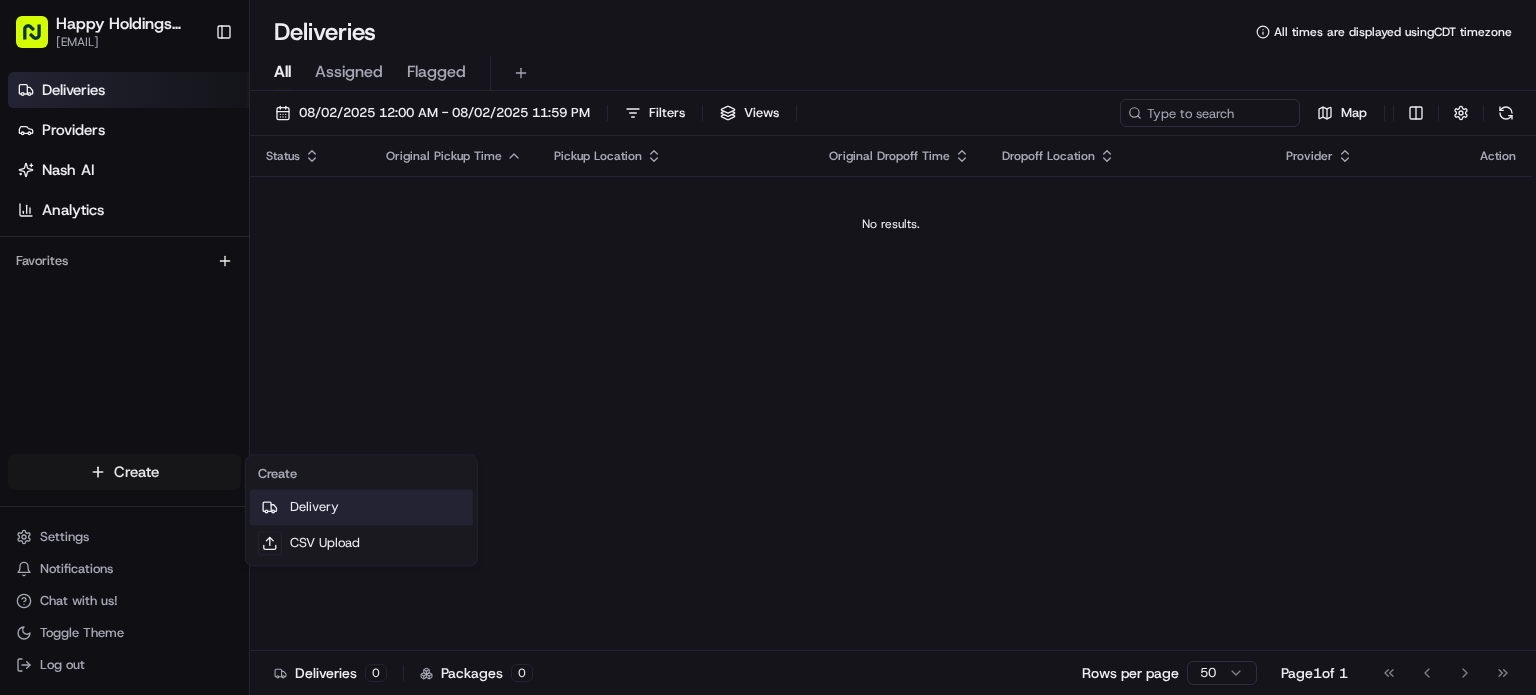 click on "Delivery" at bounding box center (361, 507) 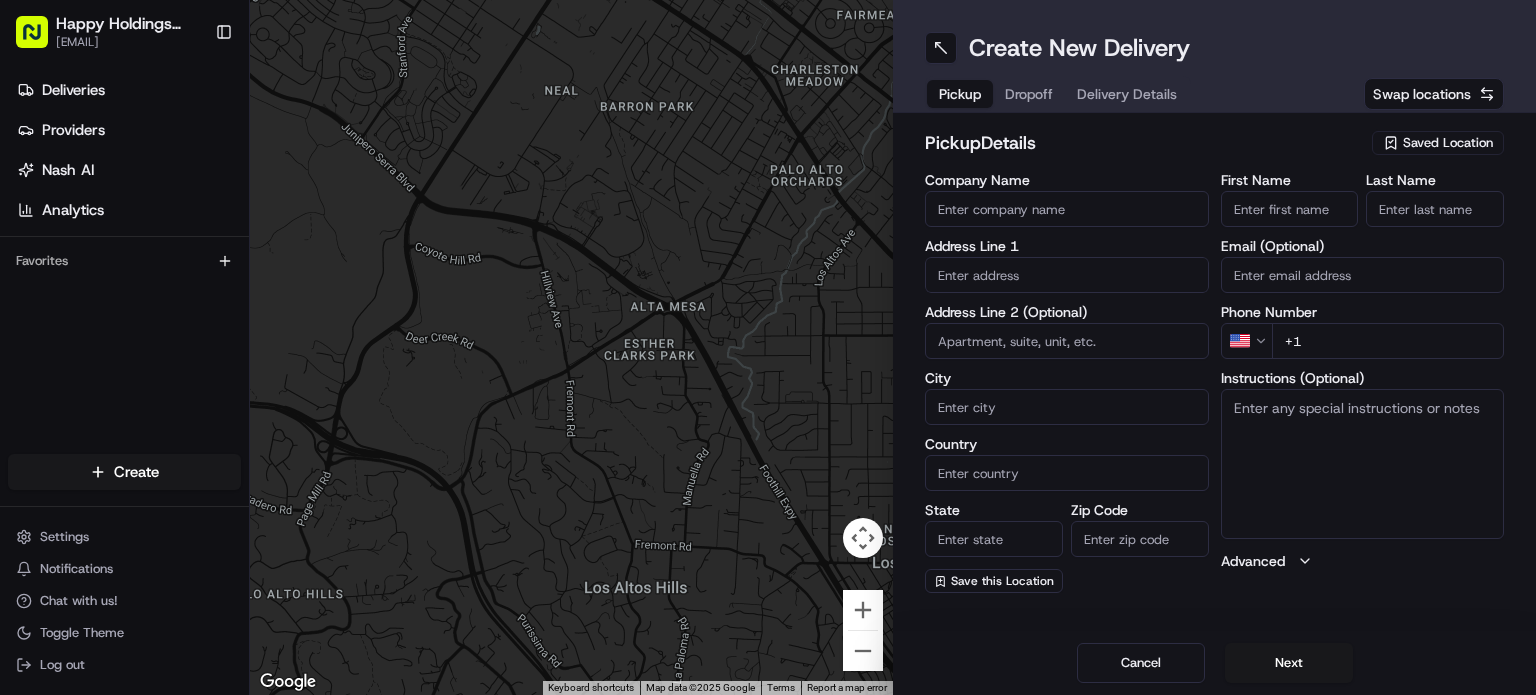 click on "Company Name" at bounding box center (1067, 209) 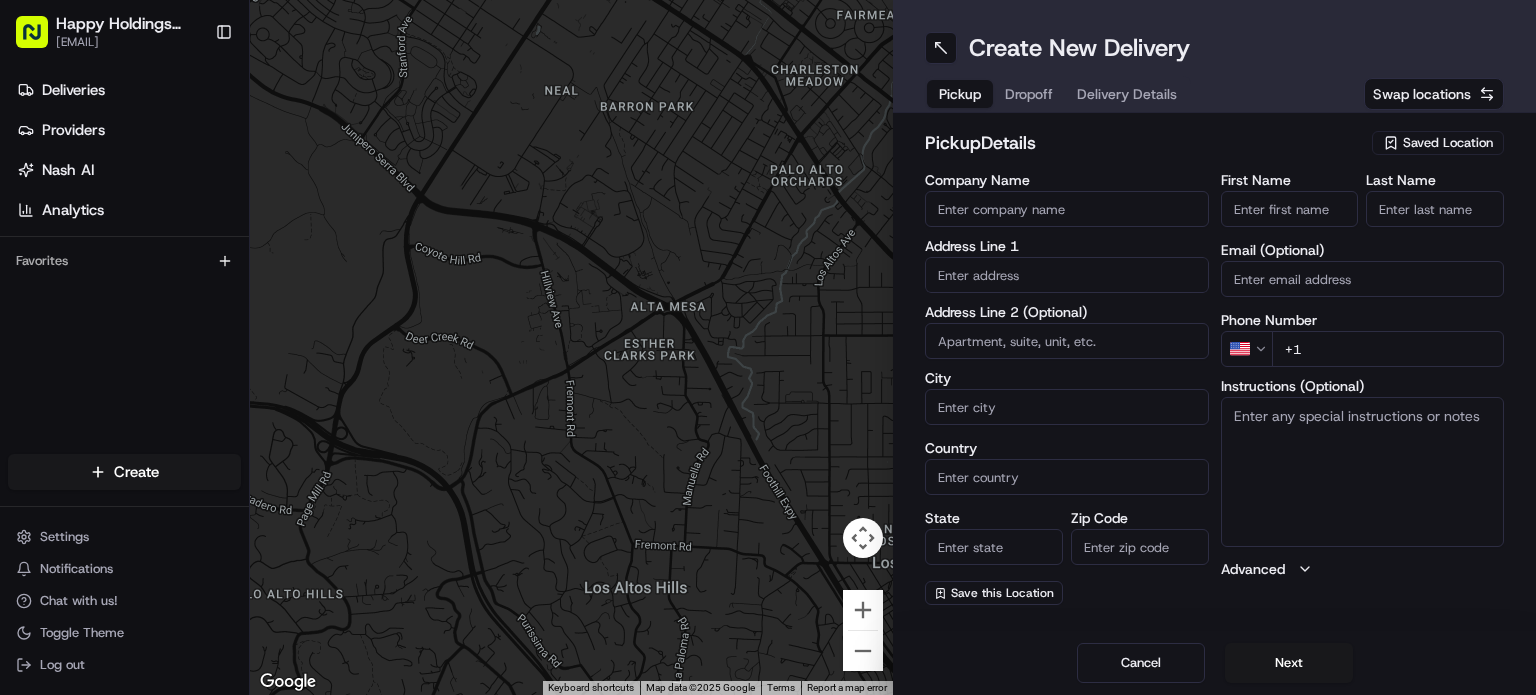 click on "Saved Location" at bounding box center (1448, 143) 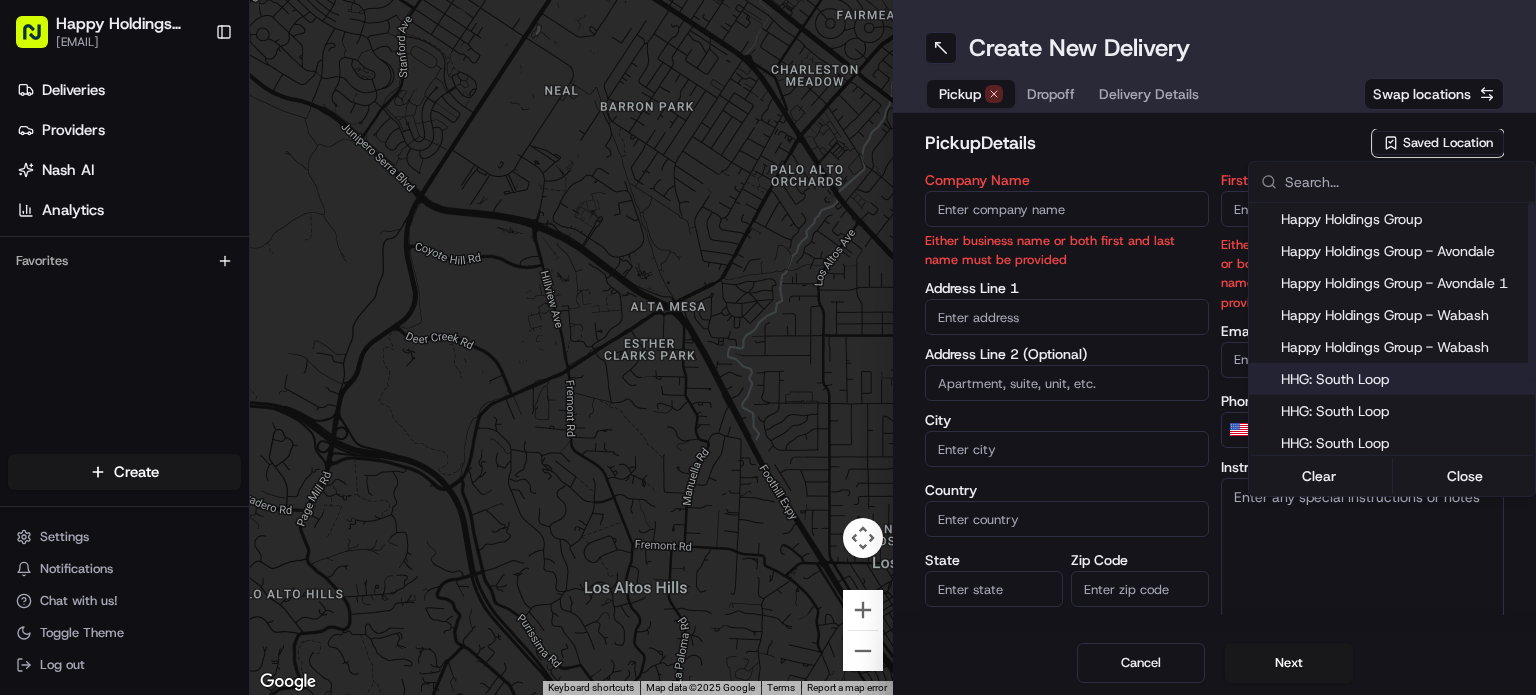 click on "HHG: South Loop" at bounding box center [1404, 379] 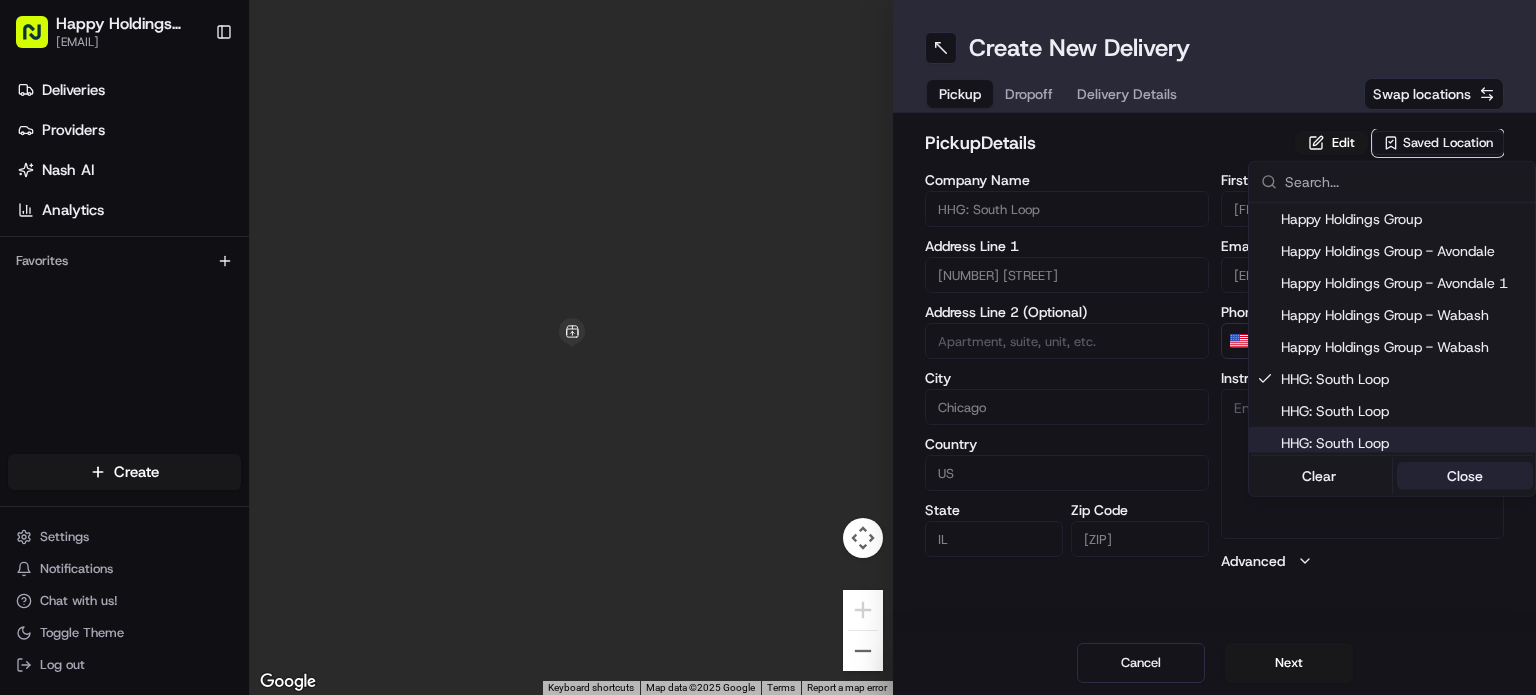click on "Close" at bounding box center [1465, 476] 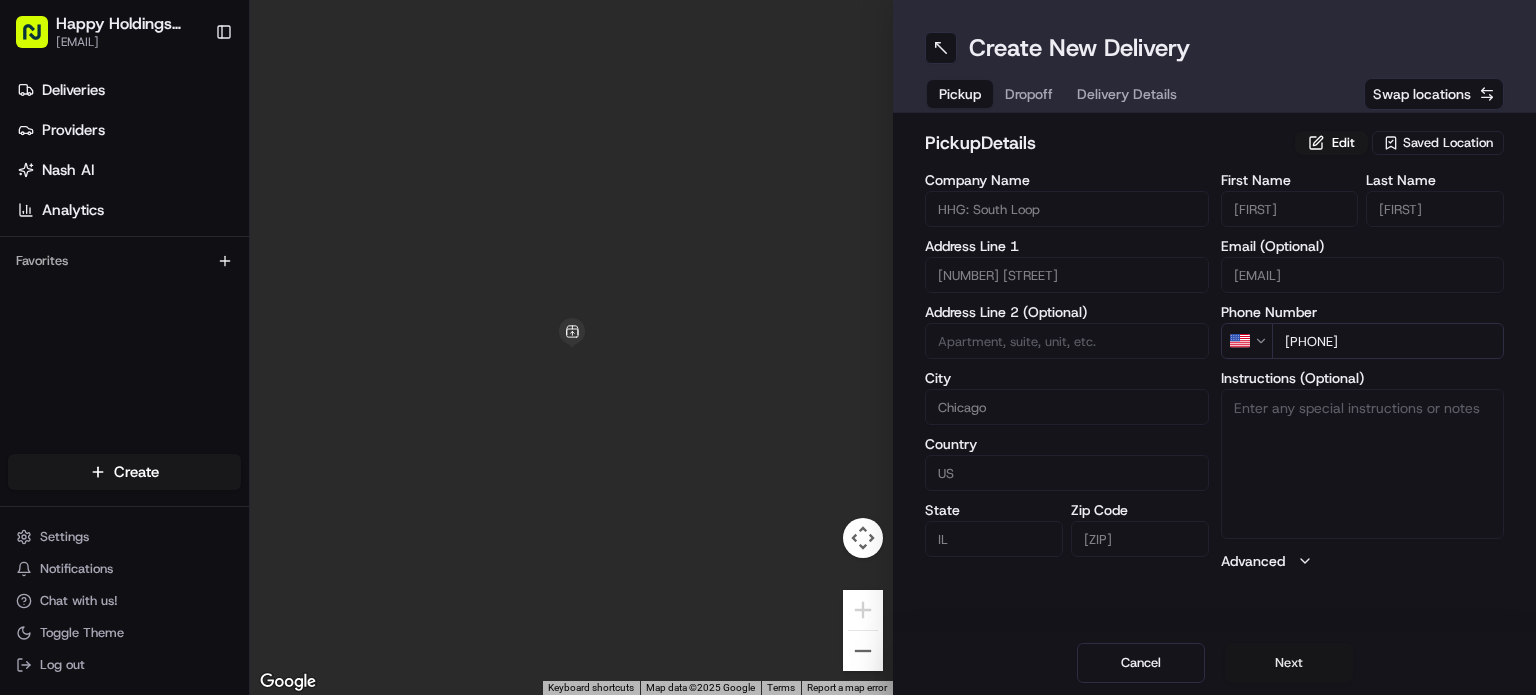 click on "Next" at bounding box center [1289, 663] 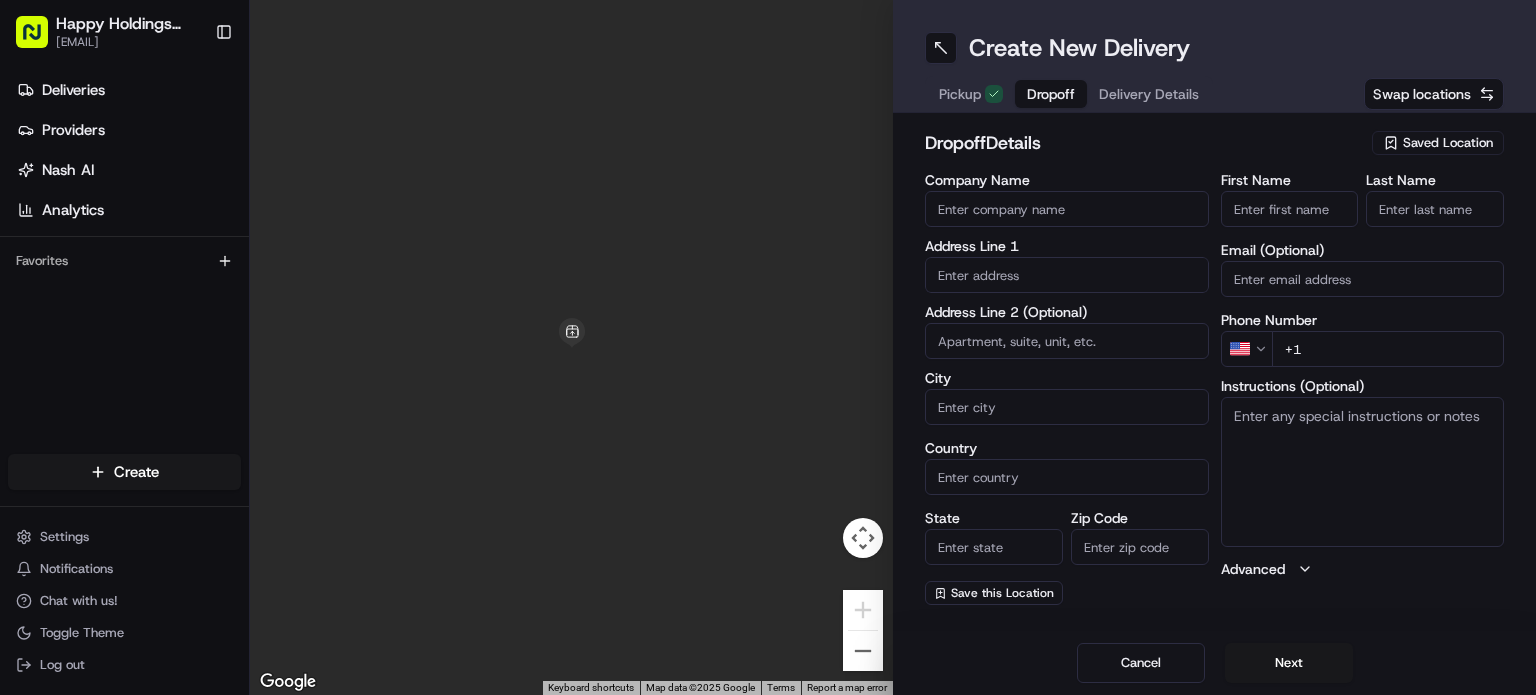 click at bounding box center [0, 695] 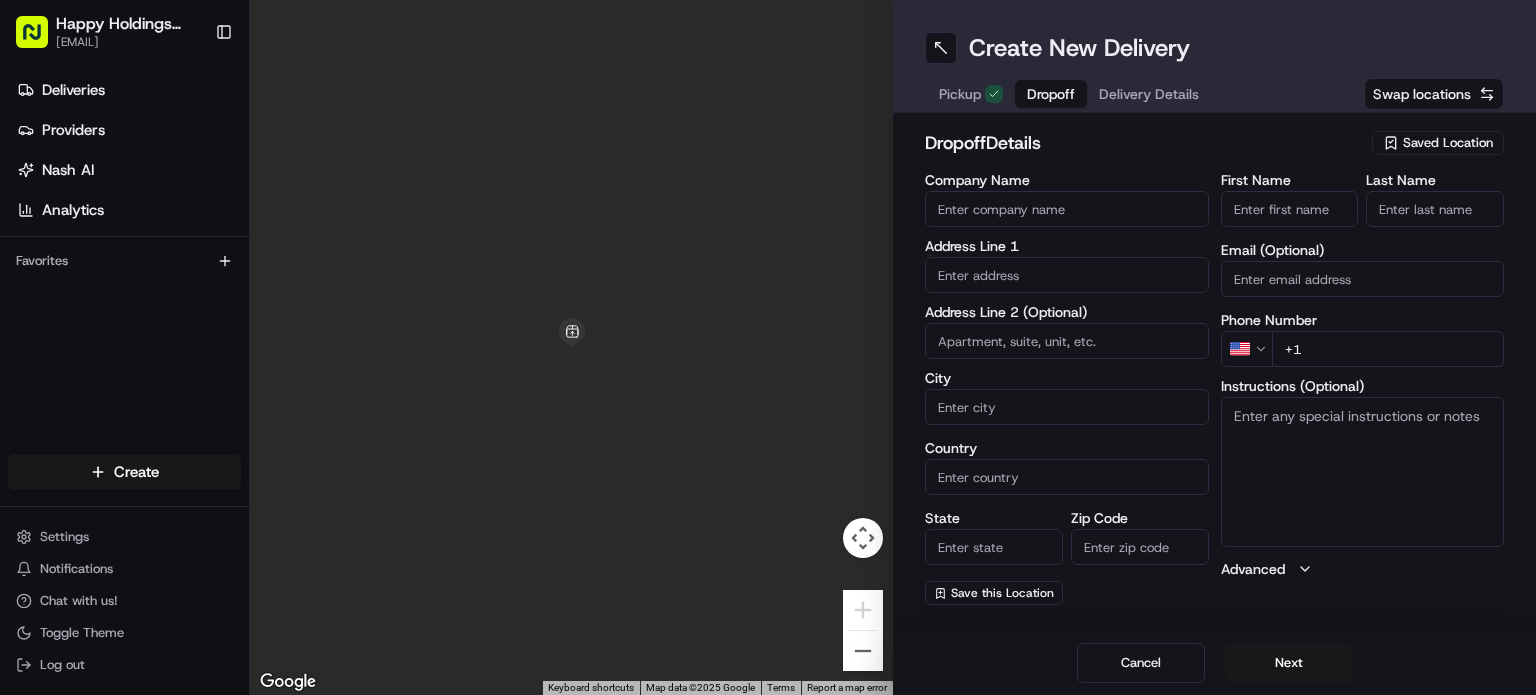 click on "Saved Location" at bounding box center (1448, 143) 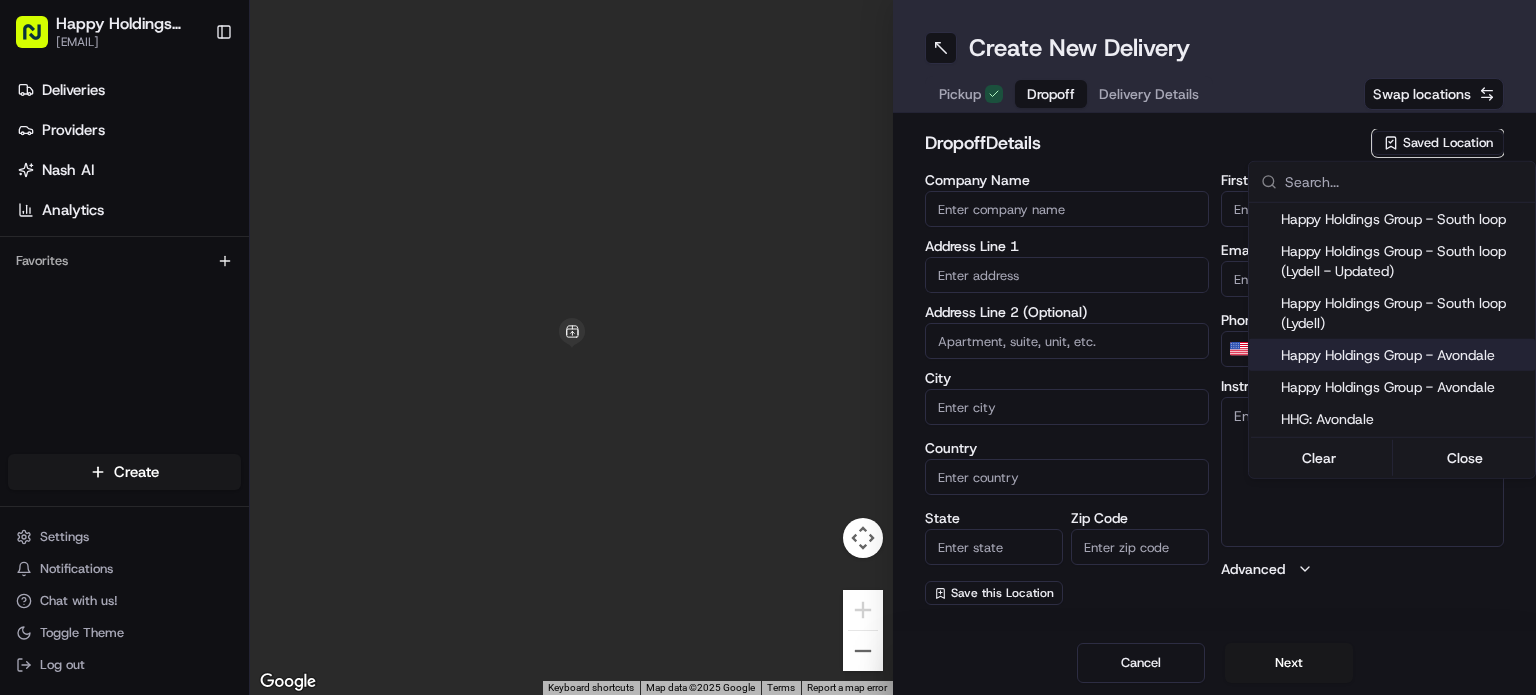 click on "Happy Holdings Group - Avondale" at bounding box center [1404, 355] 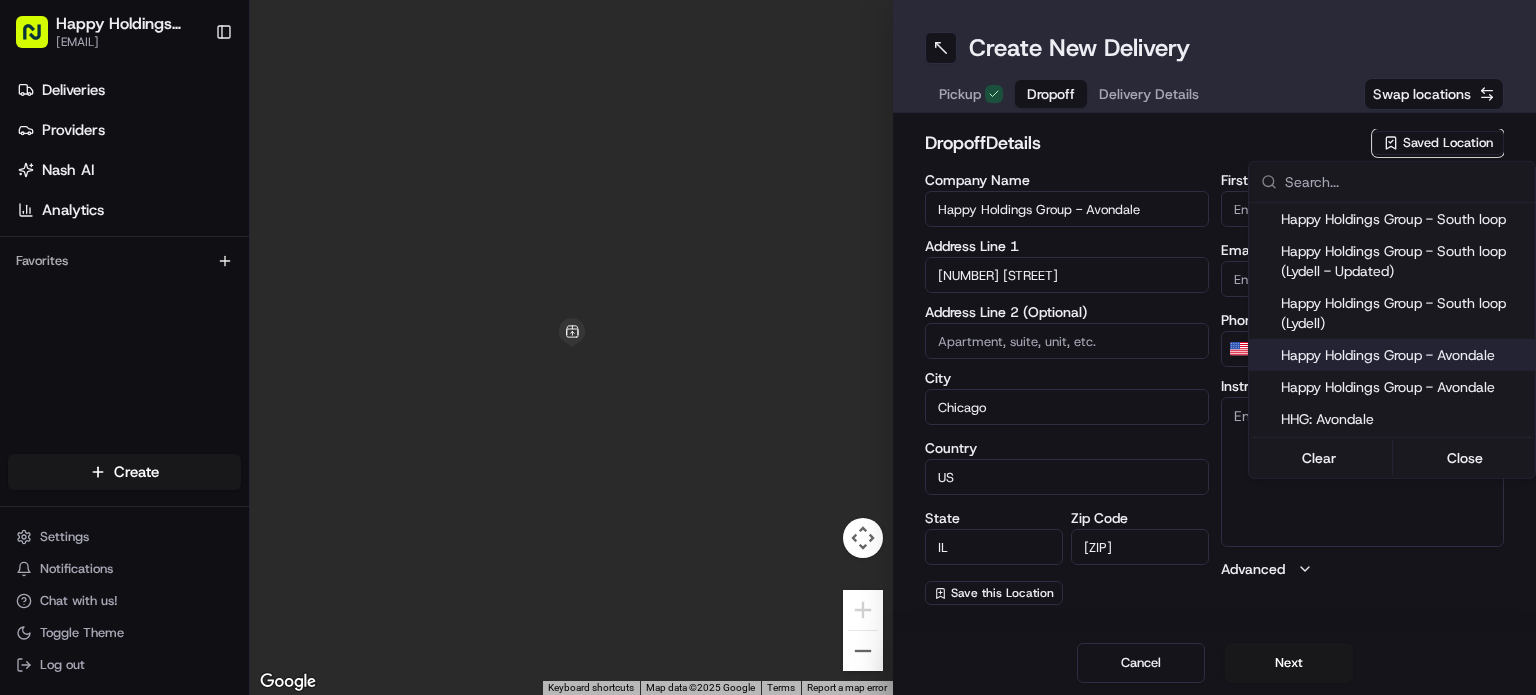 type on "[FIRST]" 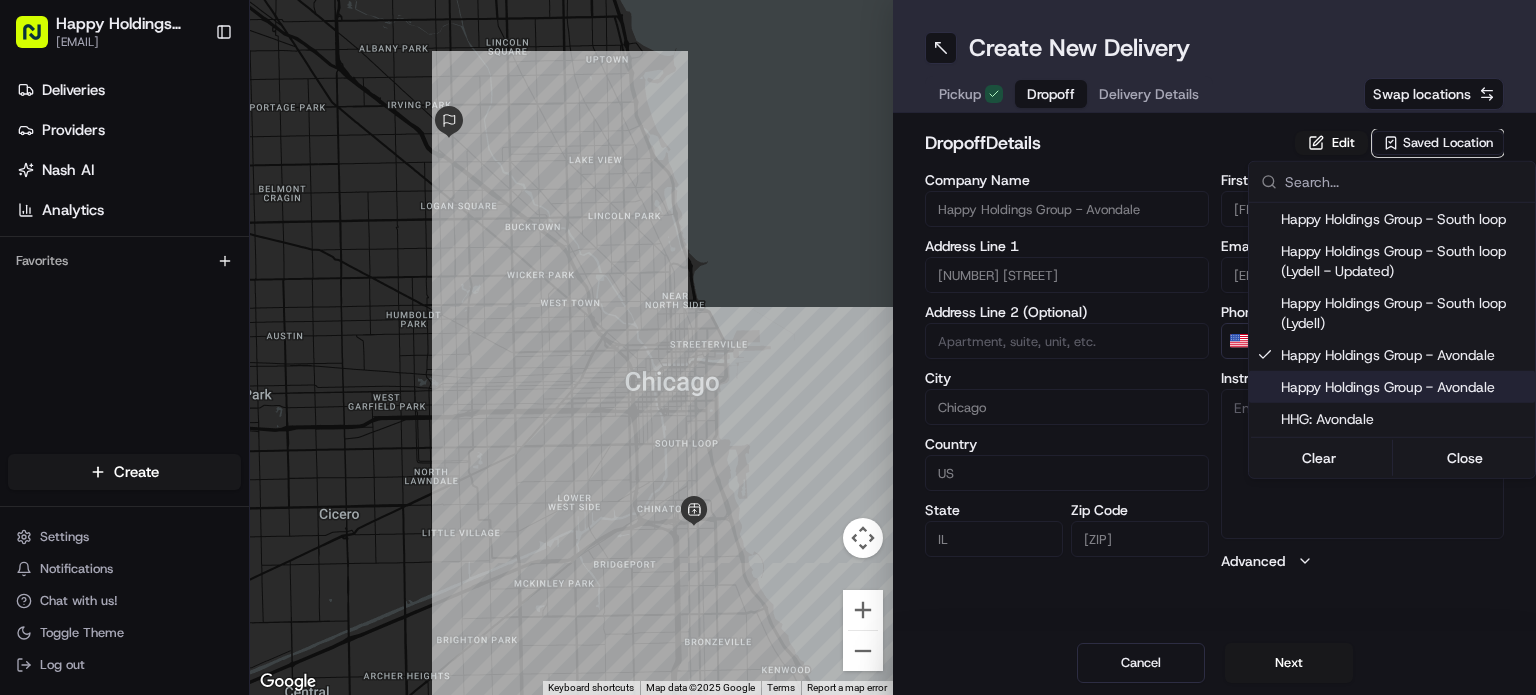 click on "Happy Holdings group [EMAIL] Toggle Sidebar Deliveries Providers Nash AI Analytics Favorites Main Menu Members Organization Organization Users Roles Preferences Customization Tracking Orchestration Automations Locations Pickup Locations Dropoff Locations Billing Billing Refund Requests Integrations Notification Triggers Webhooks API Keys Request Logs Create Settings Notifications Chat with us! Toggle Theme Log out ← Move left → Move right ↑ Move up ↓ Move down + Zoom in - Zoom out Home Jump left by 75% End Jump right by 75% Page Up Jump up by 75% Page Down Jump down by 75% Keyboard shortcuts Map Data Map data ©2025 Google Map data ©2025 Google 2 km Click to toggle between metric and imperial units Terms Report a map error Create New Delivery Pickup Dropoff Delivery Details Swap locations dropoff Details Edit Saved Location Company Name Happy Holdings Group - Avondale Address Line 1 [NUMBER] [STREET] Address Line 2 (Optional) City Chicago Country US IL" at bounding box center (768, 347) 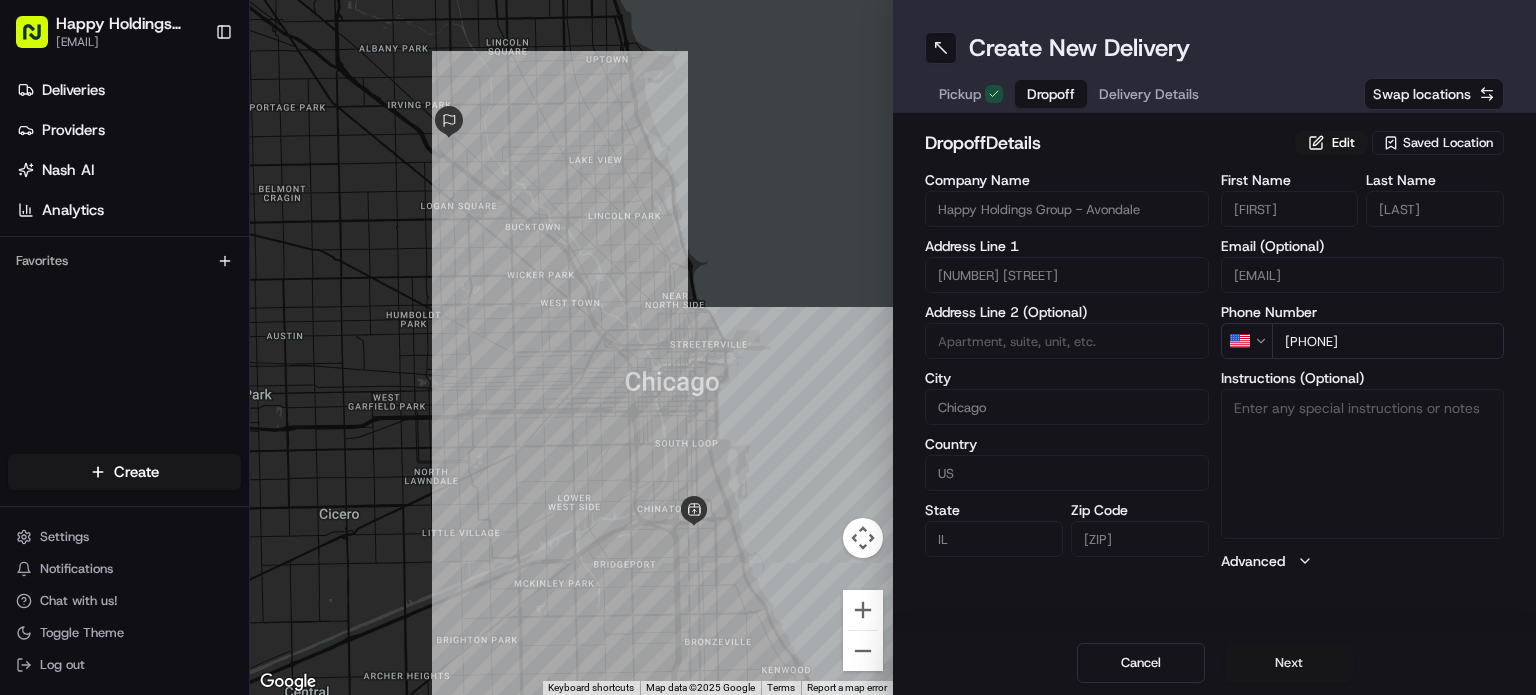 click on "Next" at bounding box center (1289, 663) 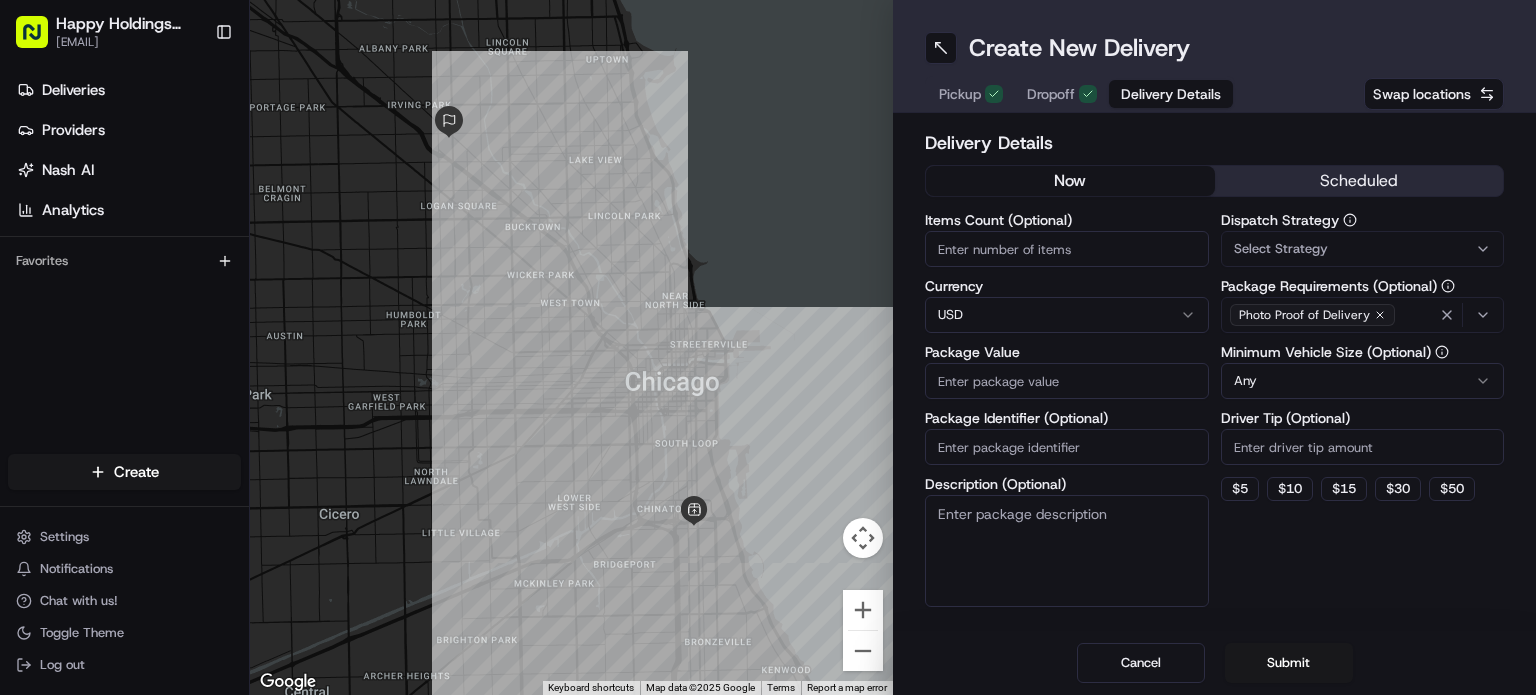 click at bounding box center [0, 695] 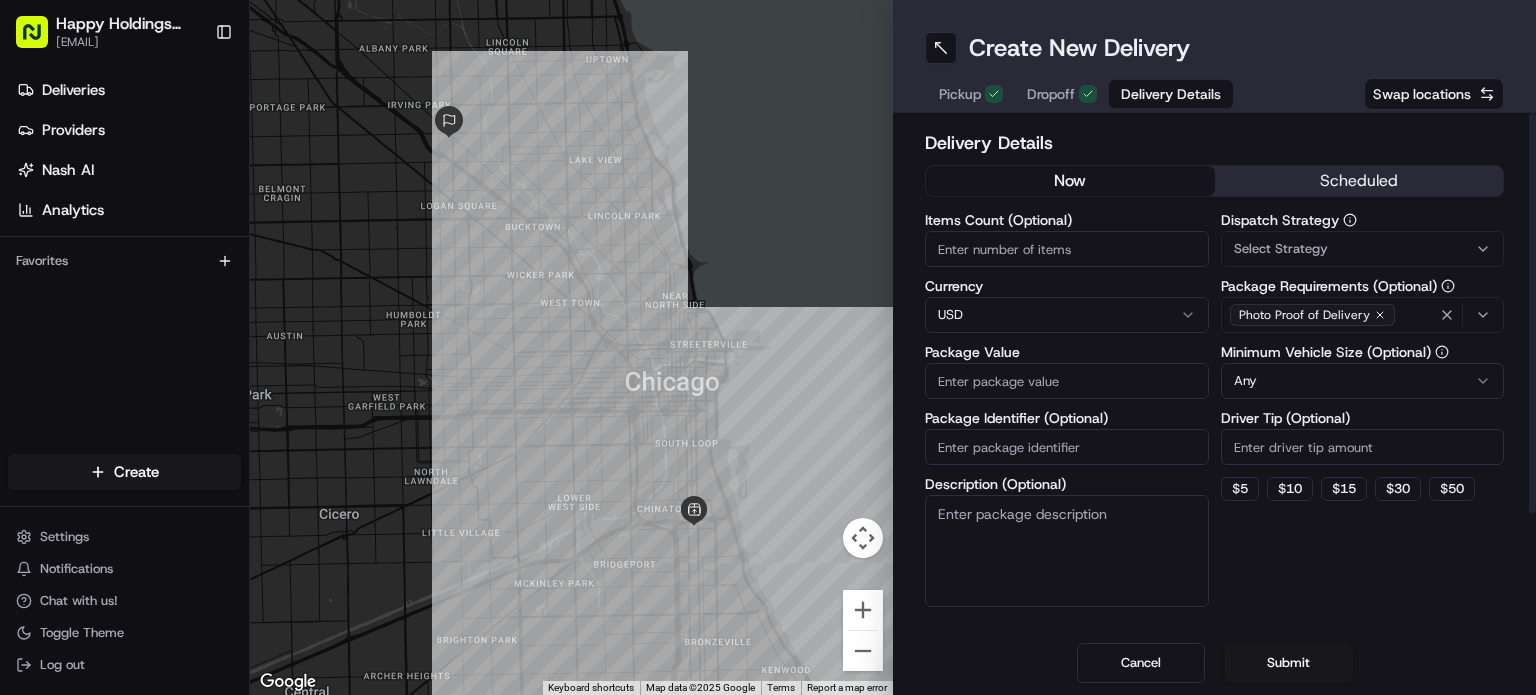 click on "Items Count (Optional)" at bounding box center [1067, 249] 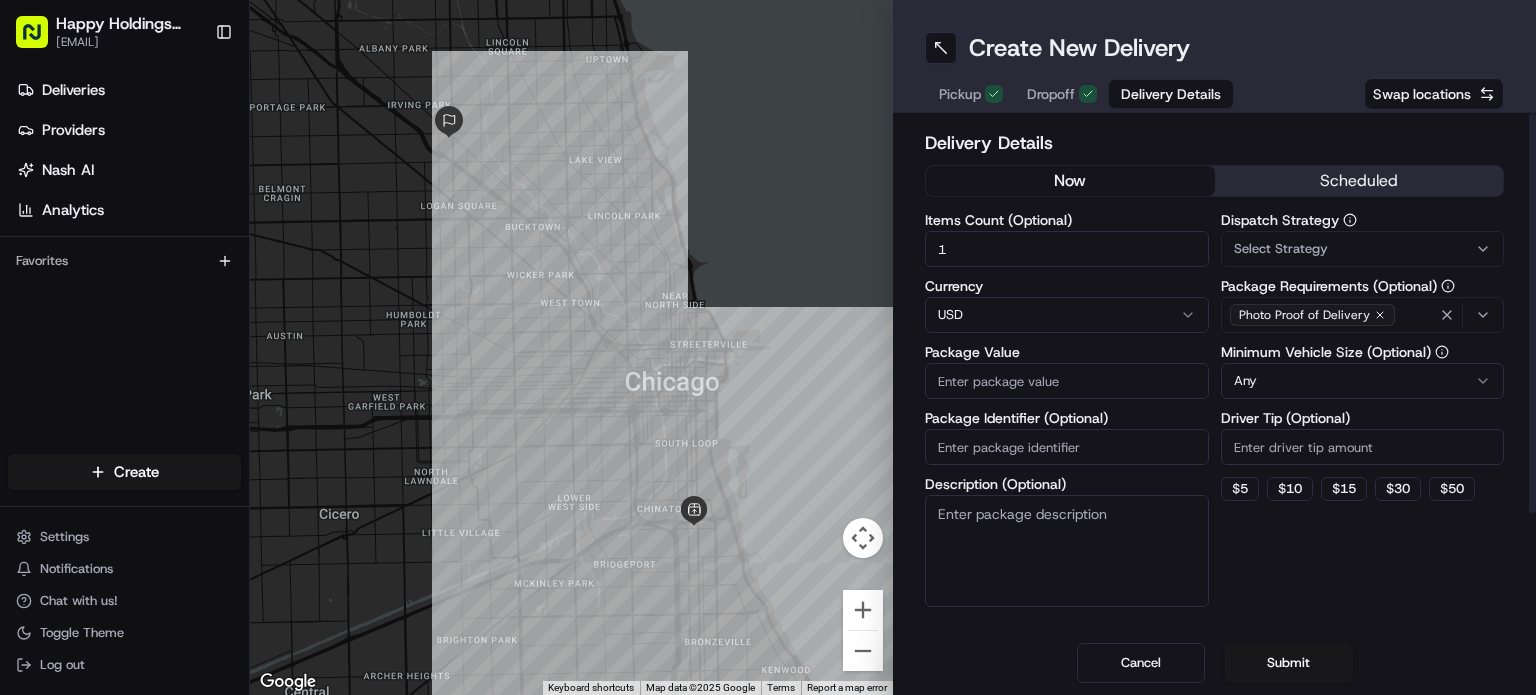type on "1" 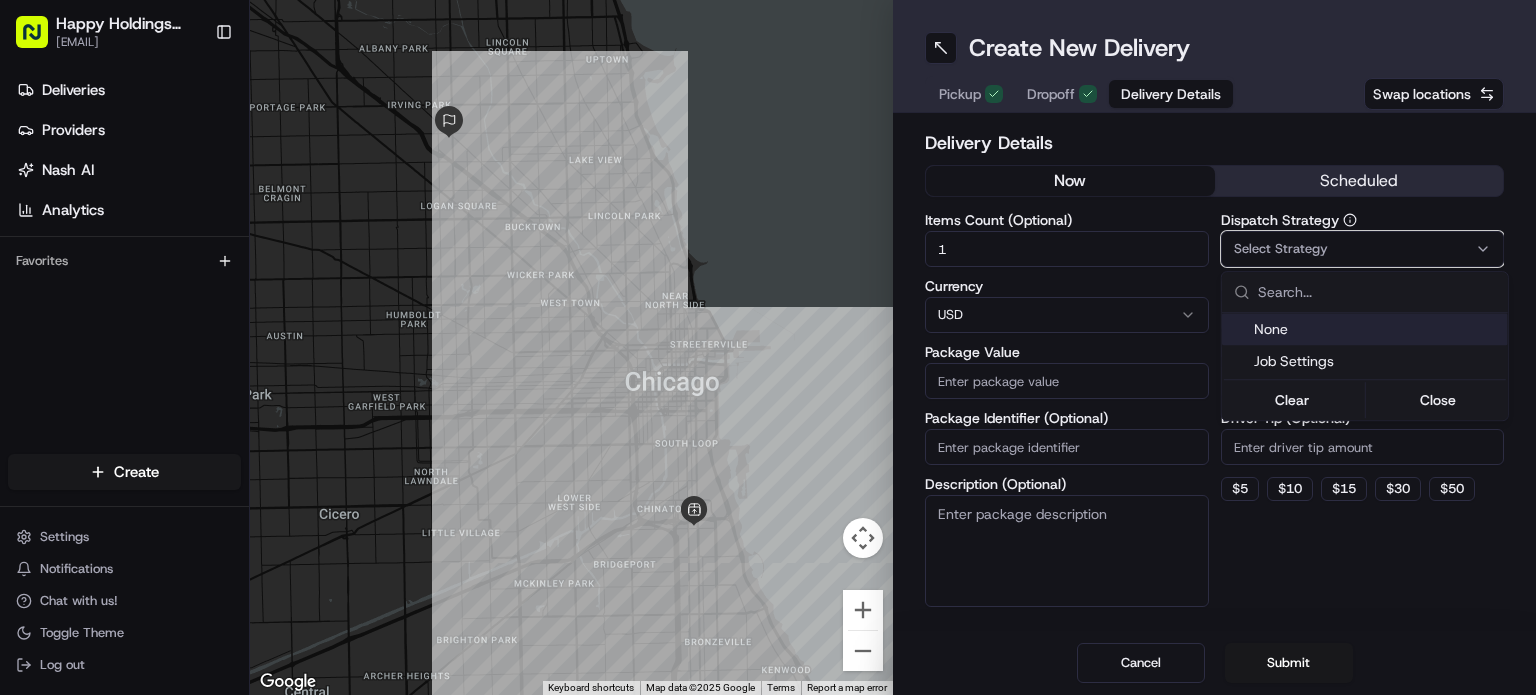 click on "Happy Holdings group [EMAIL] Toggle Sidebar Deliveries Providers Nash AI Analytics Favorites Main Menu Members Organization Organization Users Roles Preferences Customization Tracking Orchestration Automations Locations Pickup Locations Dropoff Locations Billing Billing Refund Requests Integrations Notification Triggers Webhooks API Keys Request Logs Create Settings Notifications Chat with us! Toggle Theme Log out ← Move left → Move right ↑ Move up ↓ Move down + Zoom in - Zoom out Home Jump left by 75% End Jump right by 75% Page Up Jump up by 75% Page Down Jump down by 75% Keyboard shortcuts Map Data Map data ©2025 Google Map data ©2025 Google 2 km Click to toggle between metric and imperial units Terms Report a map error Create New Delivery Pickup Dropoff Delivery Details Swap locations Delivery Details now scheduled Items Count (Optional) 1 Currency USD Package Value Package Identifier (Optional) Description (Optional) Dispatch Strategy Select Strategy $" at bounding box center (768, 347) 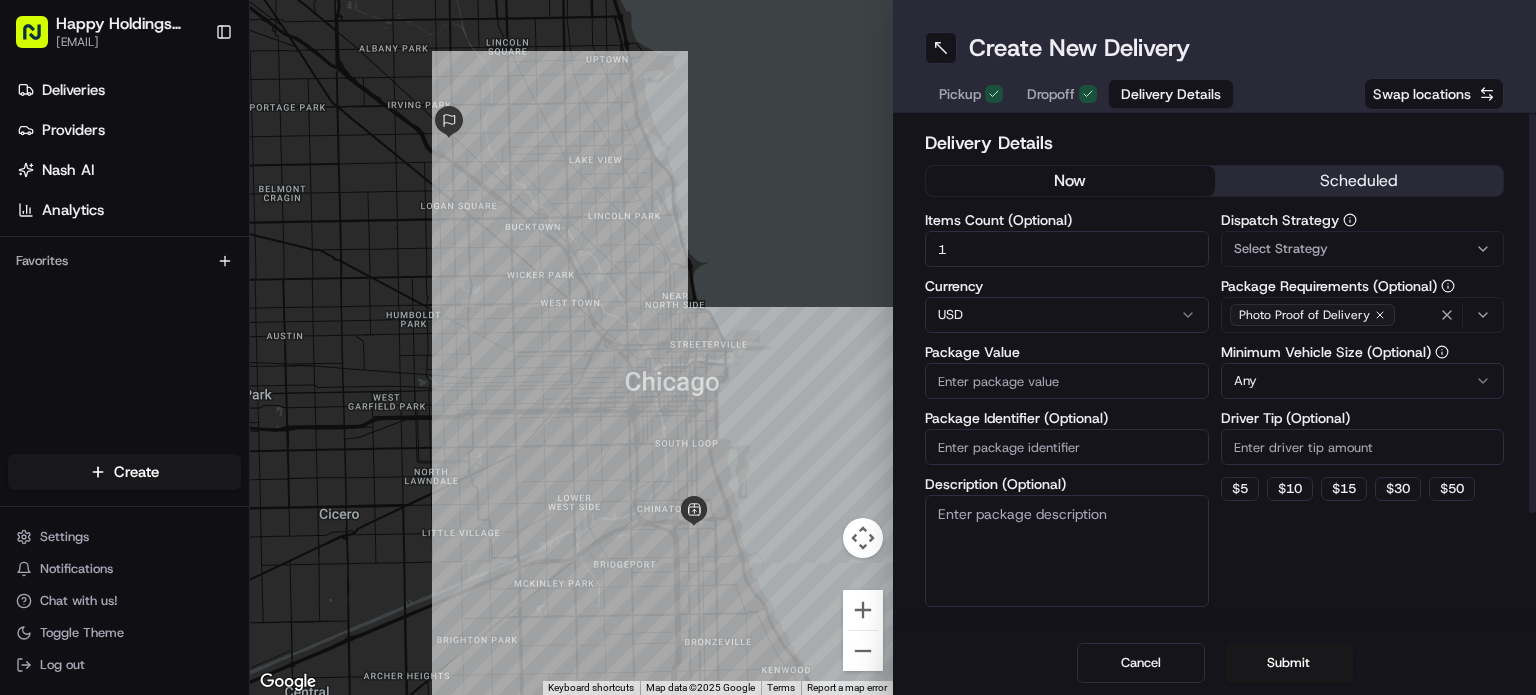 click on "Happy Holdings group [EMAIL] Toggle Sidebar Deliveries Providers Nash AI Analytics Favorites Main Menu Members Organization Organization Users Roles Preferences Customization Tracking Orchestration Automations Locations Pickup Locations Dropoff Locations Billing Billing Refund Requests Integrations Notification Triggers Webhooks API Keys Request Logs Create Settings Notifications Chat with us! Toggle Theme Log out ← Move left → Move right ↑ Move up ↓ Move down + Zoom in - Zoom out Home Jump left by 75% End Jump right by 75% Page Up Jump up by 75% Page Down Jump down by 75% Keyboard shortcuts Map Data Map data ©2025 Google Map data ©2025 Google 2 km Click to toggle between metric and imperial units Terms Report a map error Create New Delivery Pickup Dropoff Delivery Details Swap locations Delivery Details now scheduled Items Count (Optional) 1 Currency USD Package Value Package Identifier (Optional) Description (Optional) Dispatch Strategy Select Strategy $" at bounding box center [768, 347] 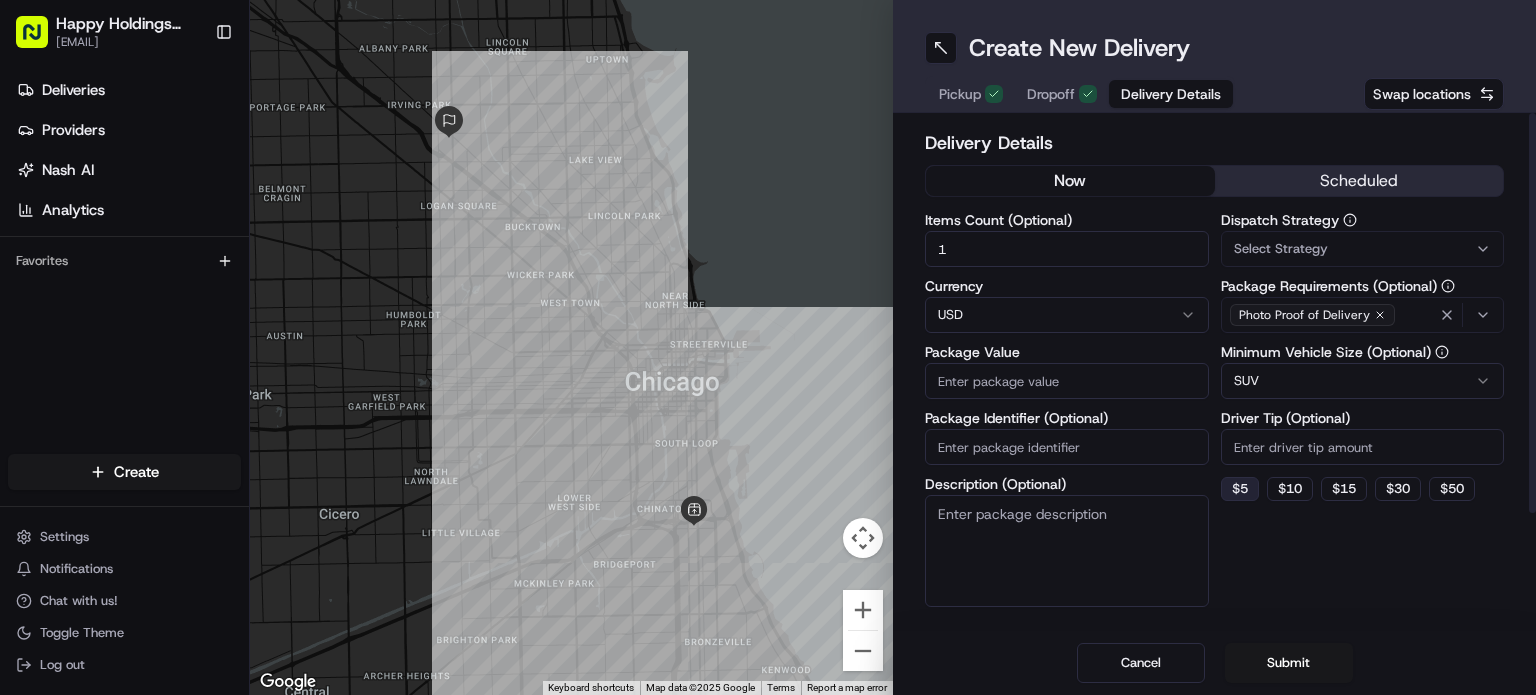 click on "$ 5" at bounding box center (1240, 489) 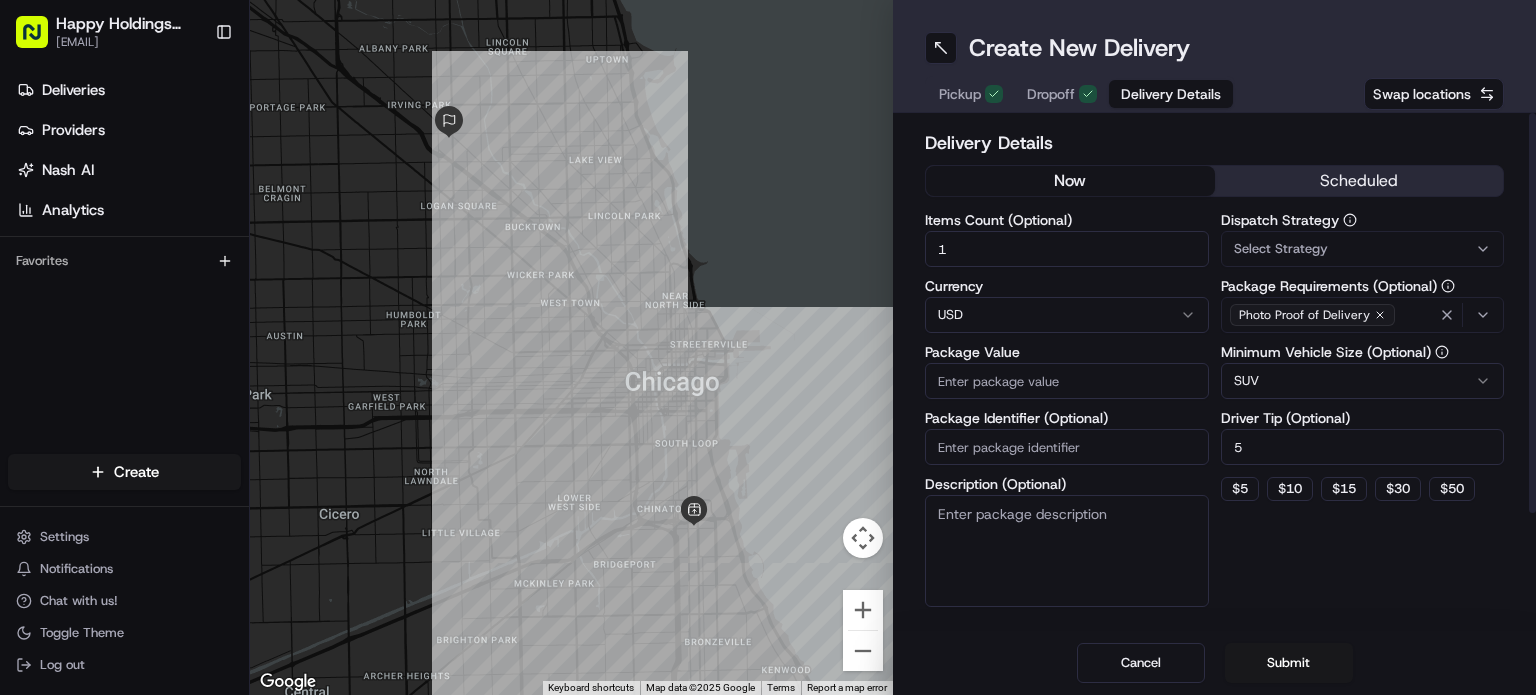 click on "Package Identifier (Optional)" at bounding box center (1067, 447) 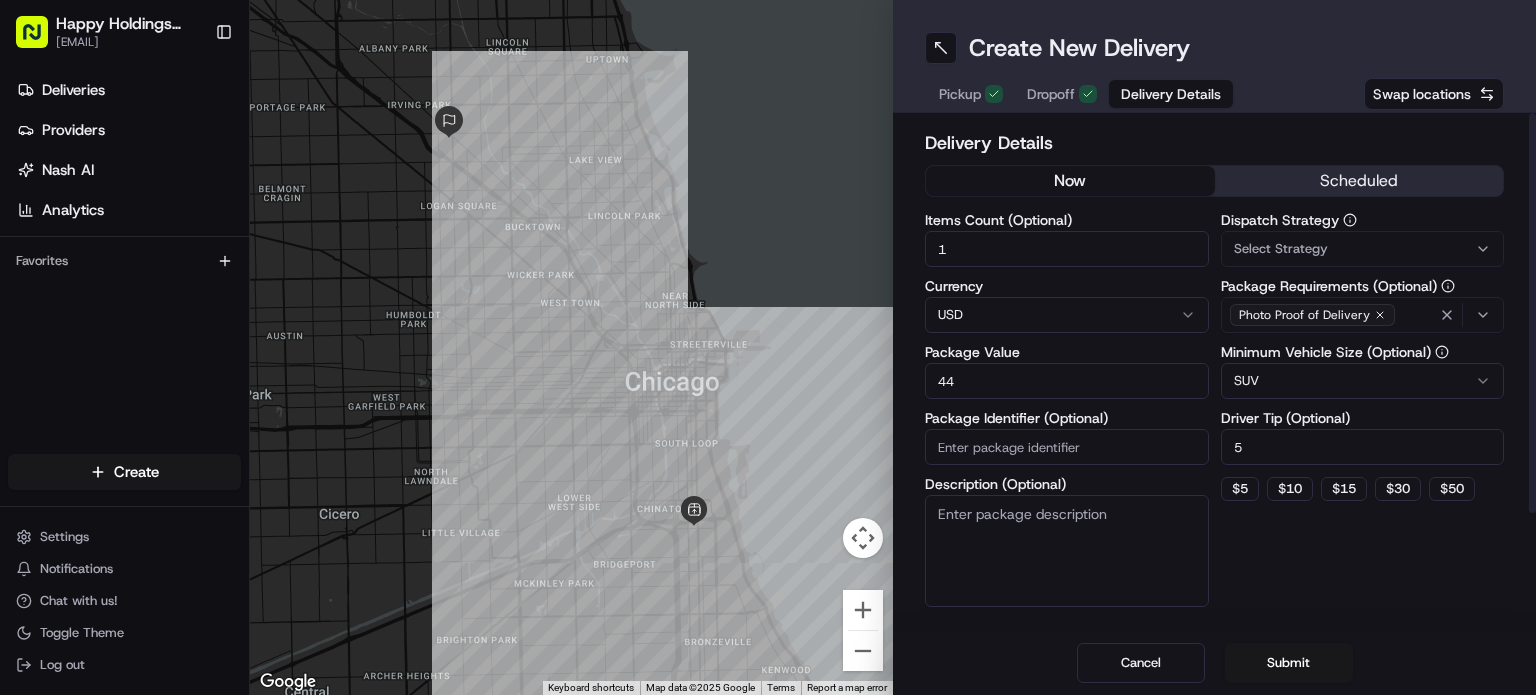 type on "4" 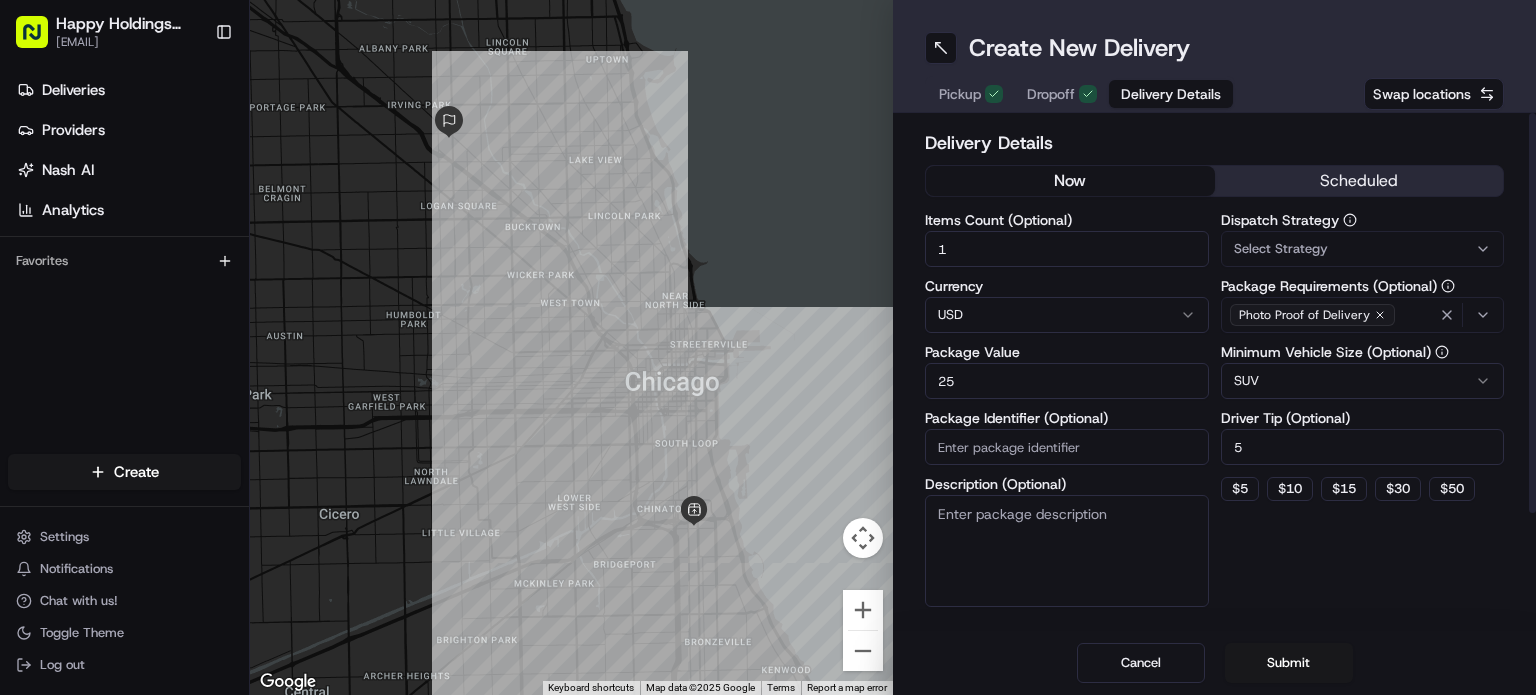 type on "25" 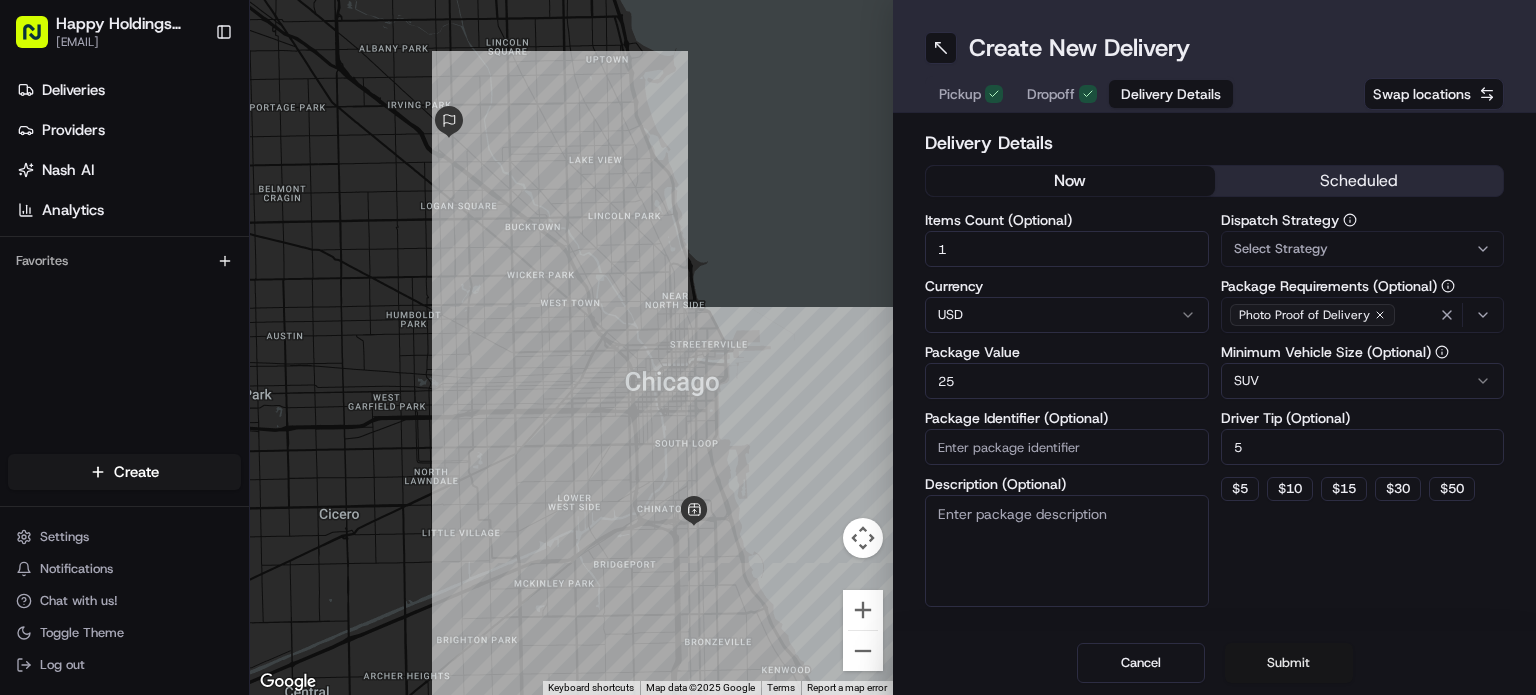 click on "Submit" at bounding box center (1289, 663) 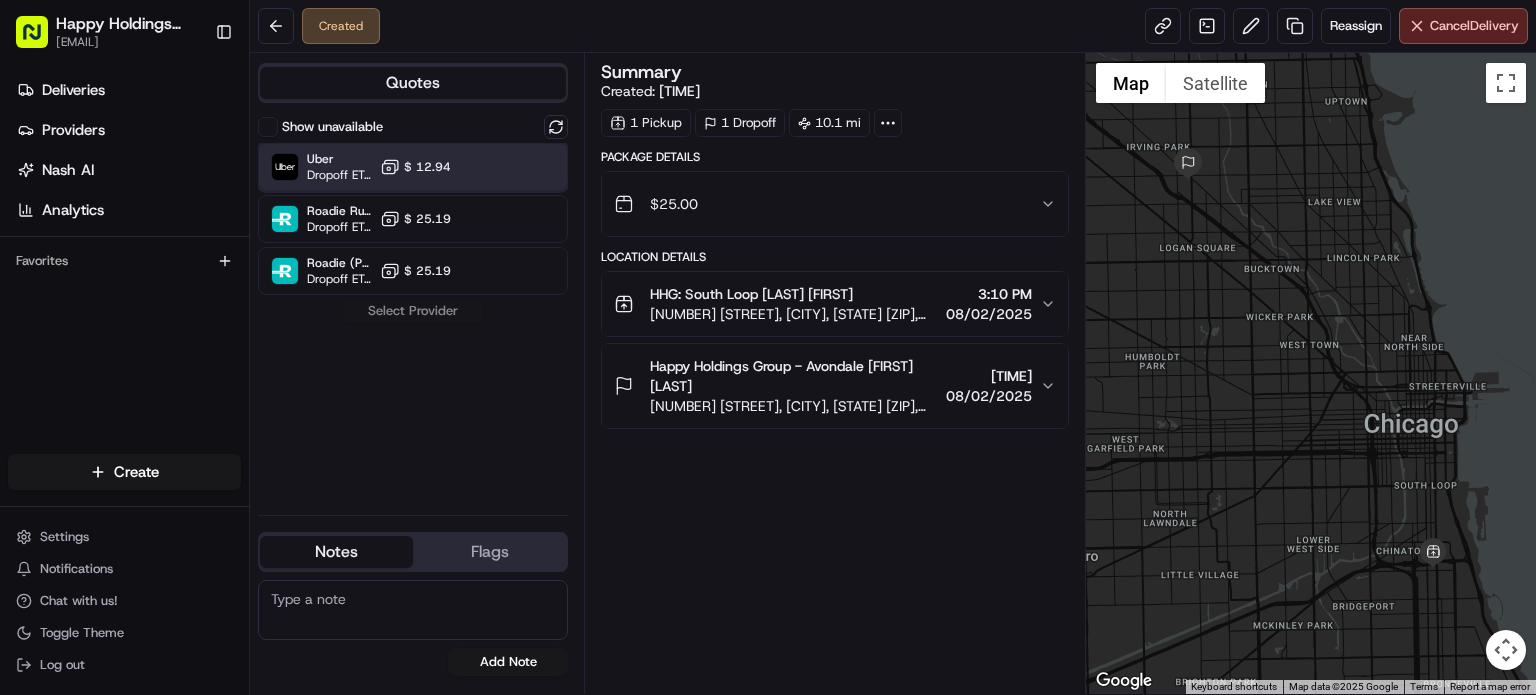 click on "Uber Dropoff ETA 1 hour $ 12.94" at bounding box center [413, 167] 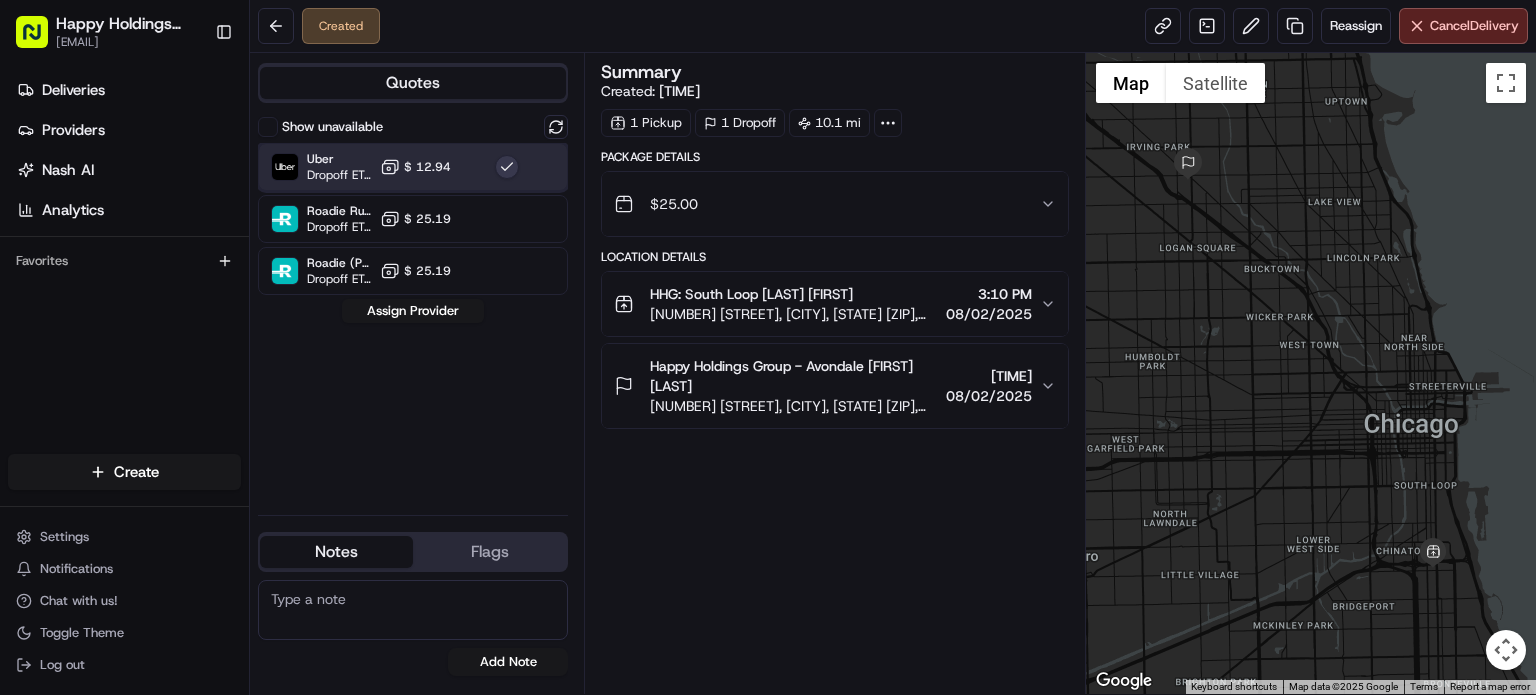 click on "Uber Dropoff ETA 1 hour $ 12.94" at bounding box center (413, 167) 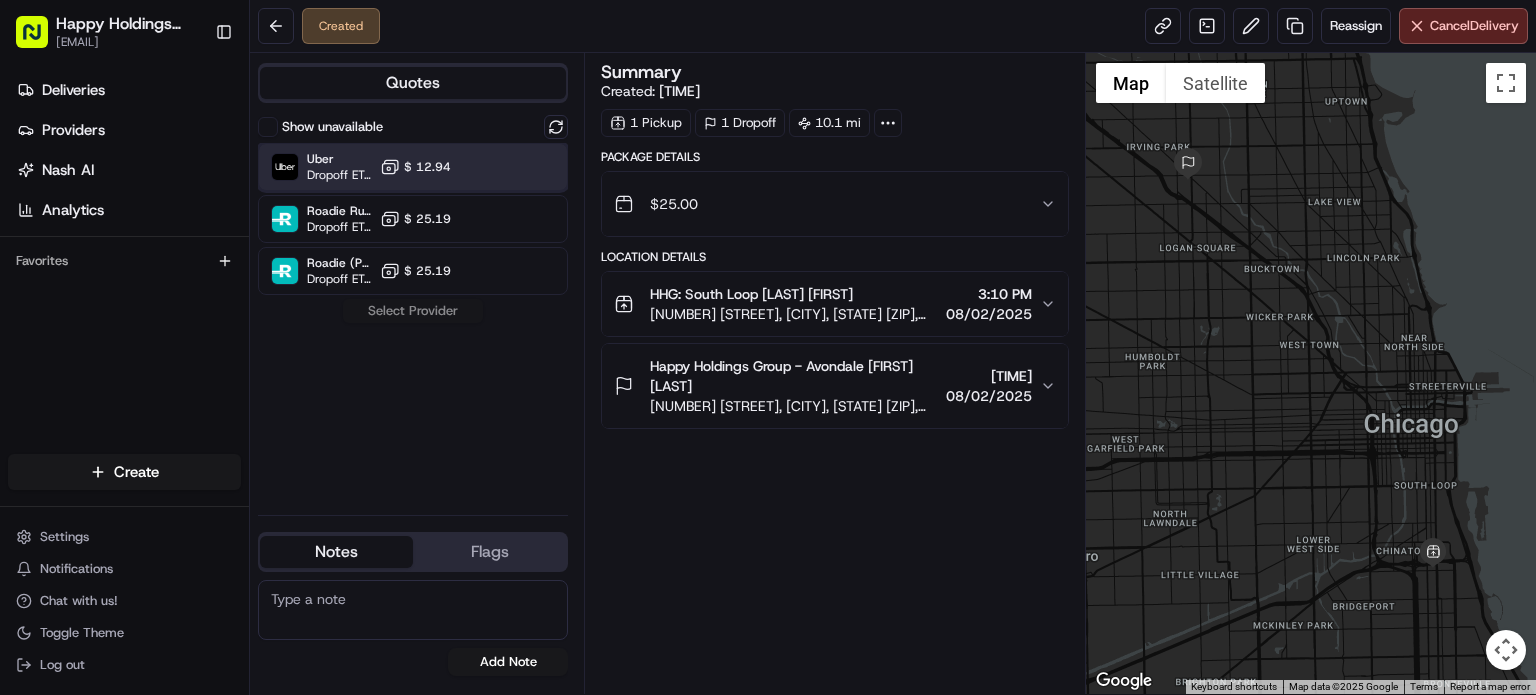click on "Uber Dropoff ETA 1 hour $ 12.94" at bounding box center [413, 167] 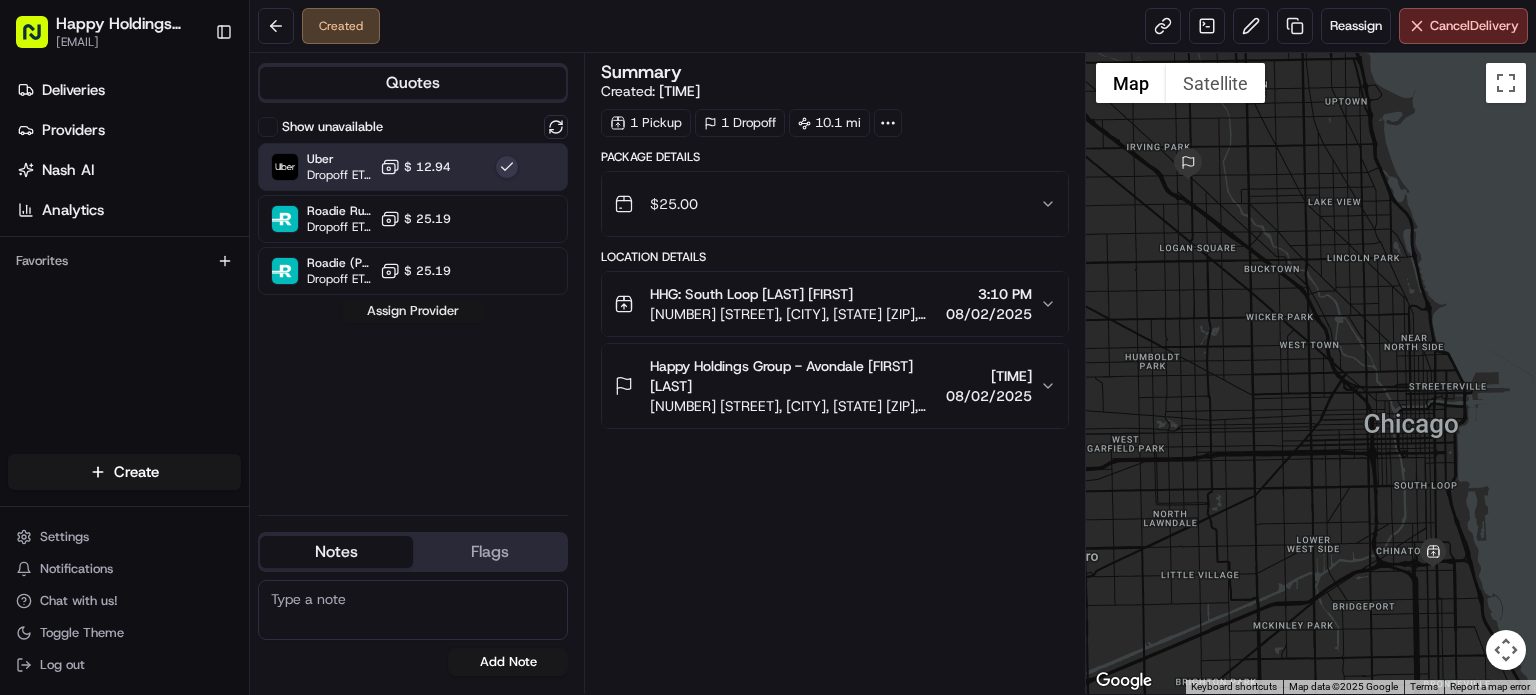 click on "Assign Provider" at bounding box center (413, 311) 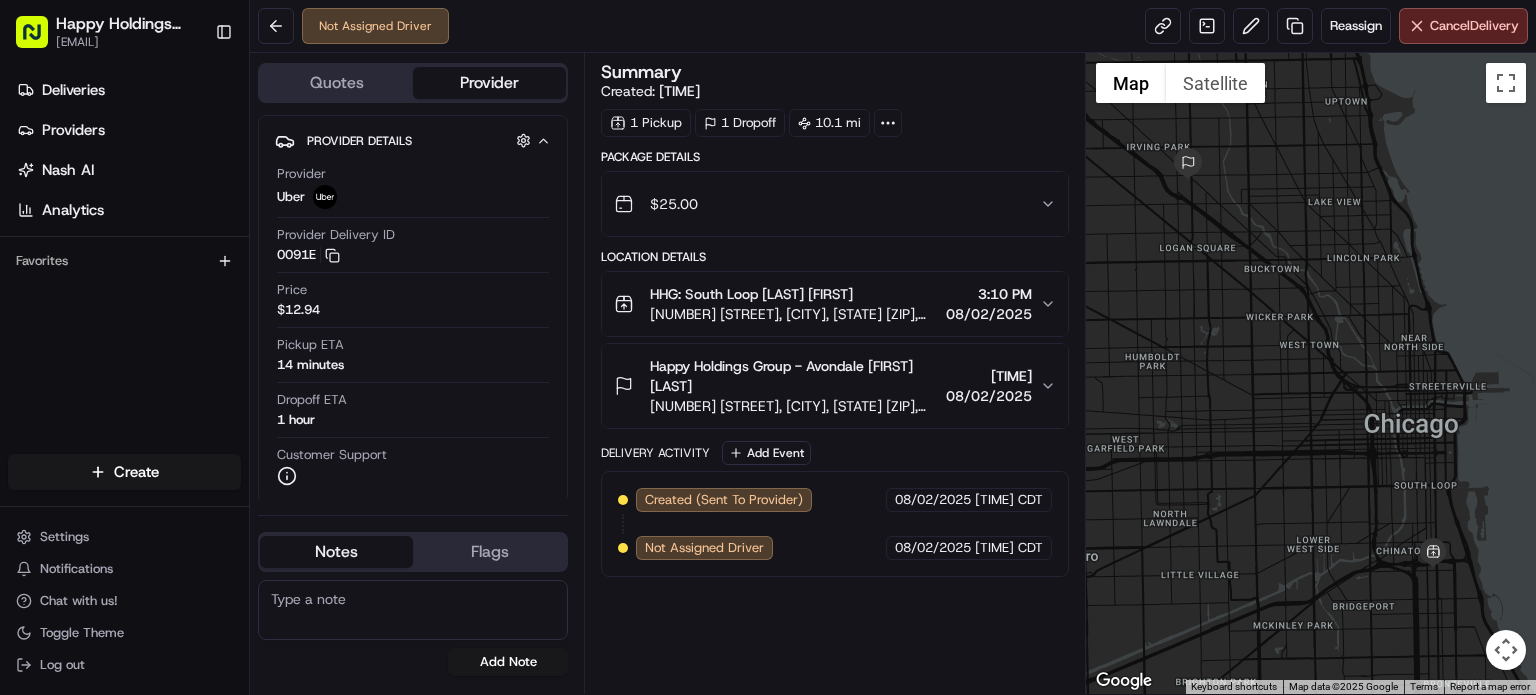 click on "Summary Created: [DATE] [TIME] 1 Pickup 1 Dropoff 10.1 mi Package Details $ 25.00 Location Details HHG: South Loop [LAST] [FIRST] [NUMBER] [STREET], [CITY], [STATE] [ZIP], [US] [TIME] [DATE] Happy Holdings Group - Avondale [FIRST] [LAST] [NUMBER] [STREET], [CITY], [STATE] [ZIP], [US] [TIME] [DATE] Delivery Activity Add Event Created (Sent To Provider) Uber [DATE] [TIME] CDT Not Assigned Driver Uber [DATE] [TIME] CDT" at bounding box center (835, 373) 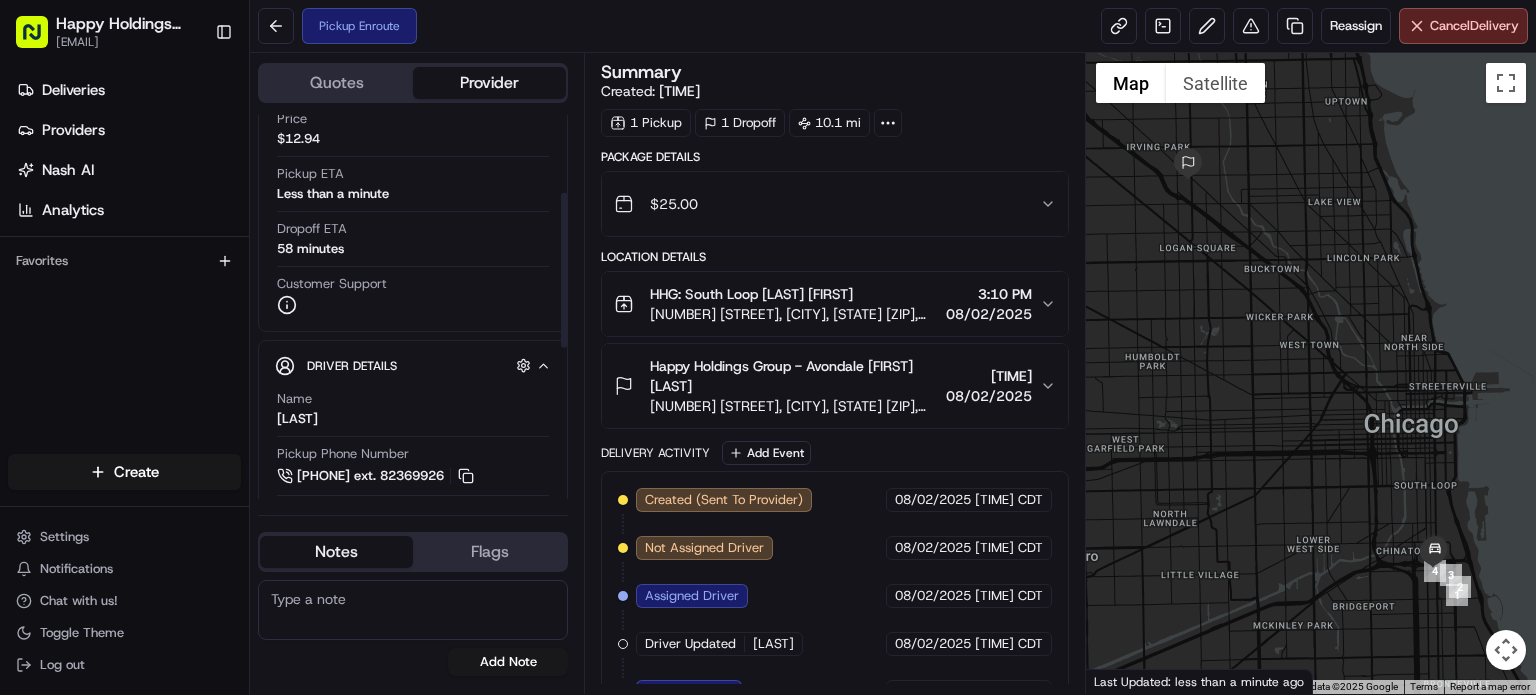 drag, startPoint x: 560, startPoint y: 225, endPoint x: 575, endPoint y: 241, distance: 21.931713 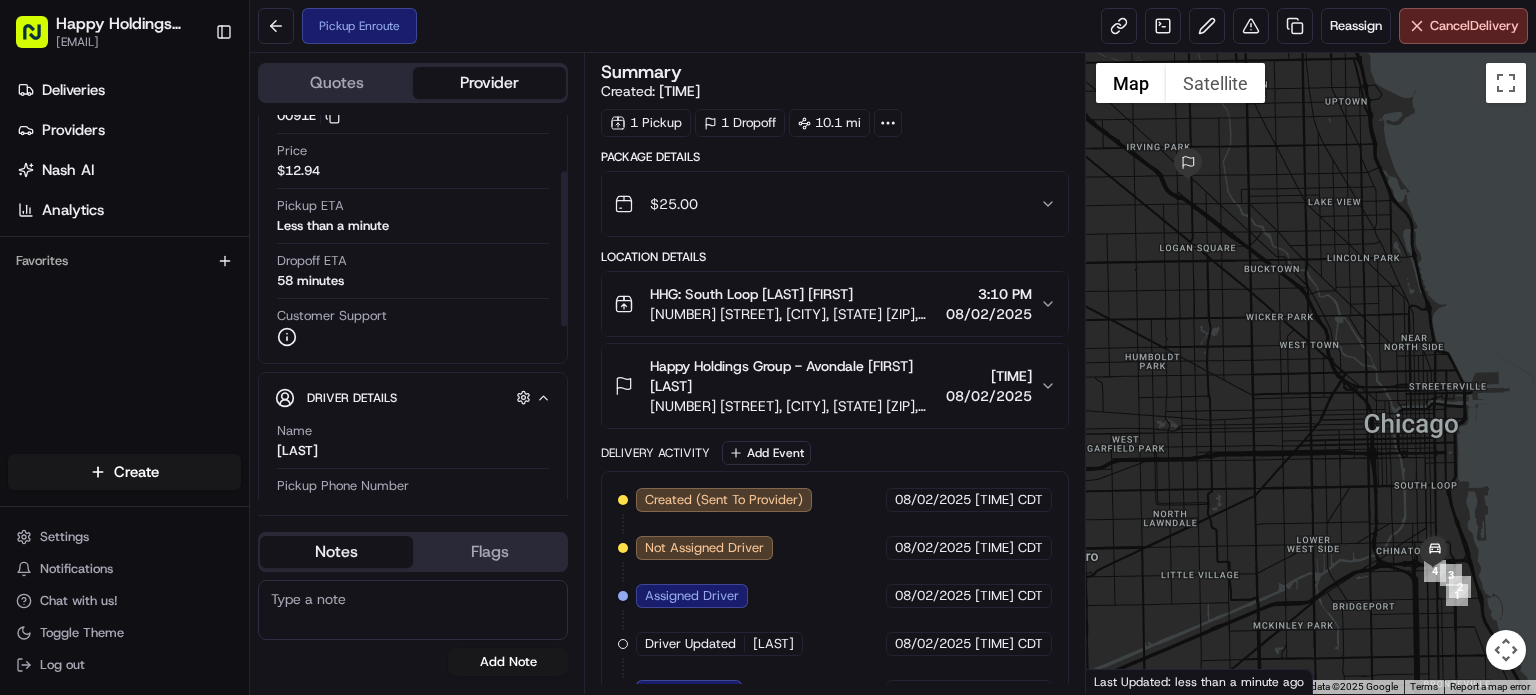 drag, startPoint x: 563, startPoint y: 227, endPoint x: 561, endPoint y: 208, distance: 19.104973 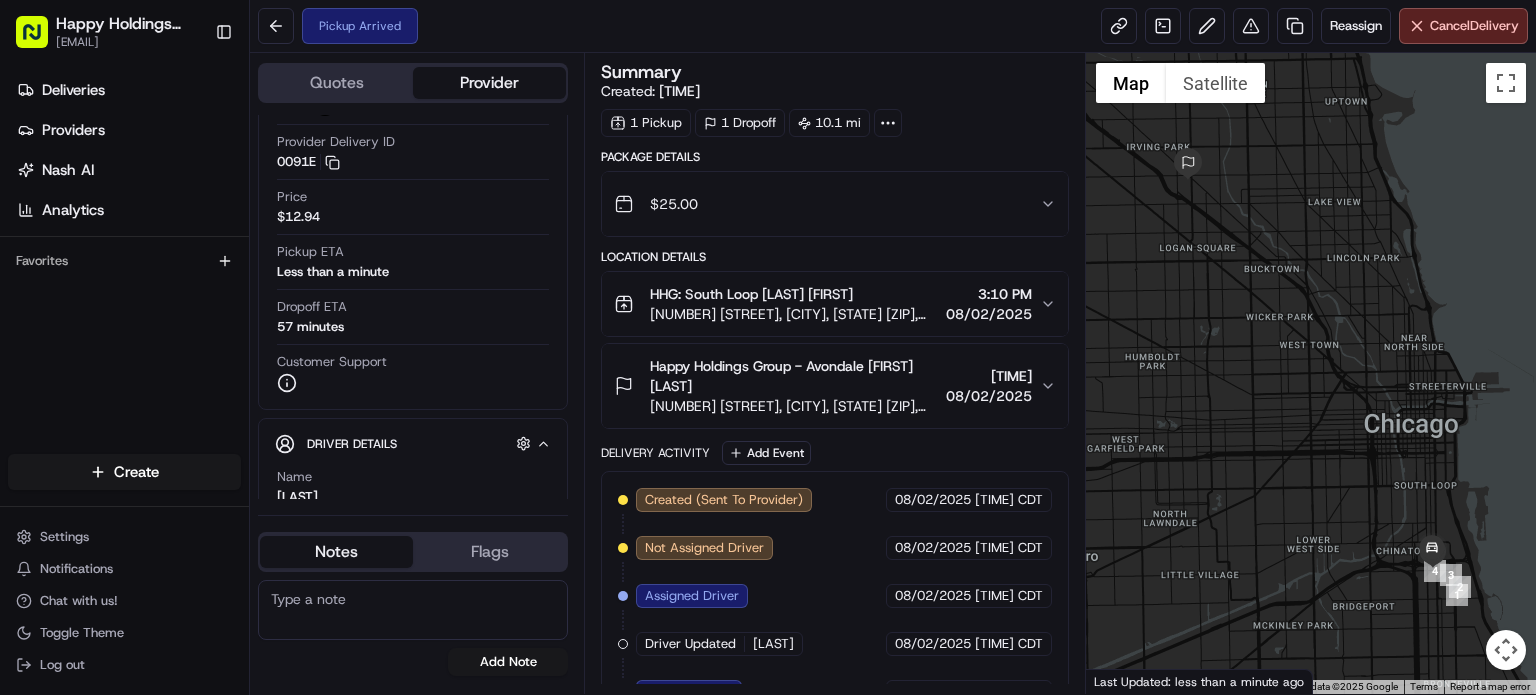 drag, startPoint x: 824, startPoint y: 569, endPoint x: 842, endPoint y: 562, distance: 19.313208 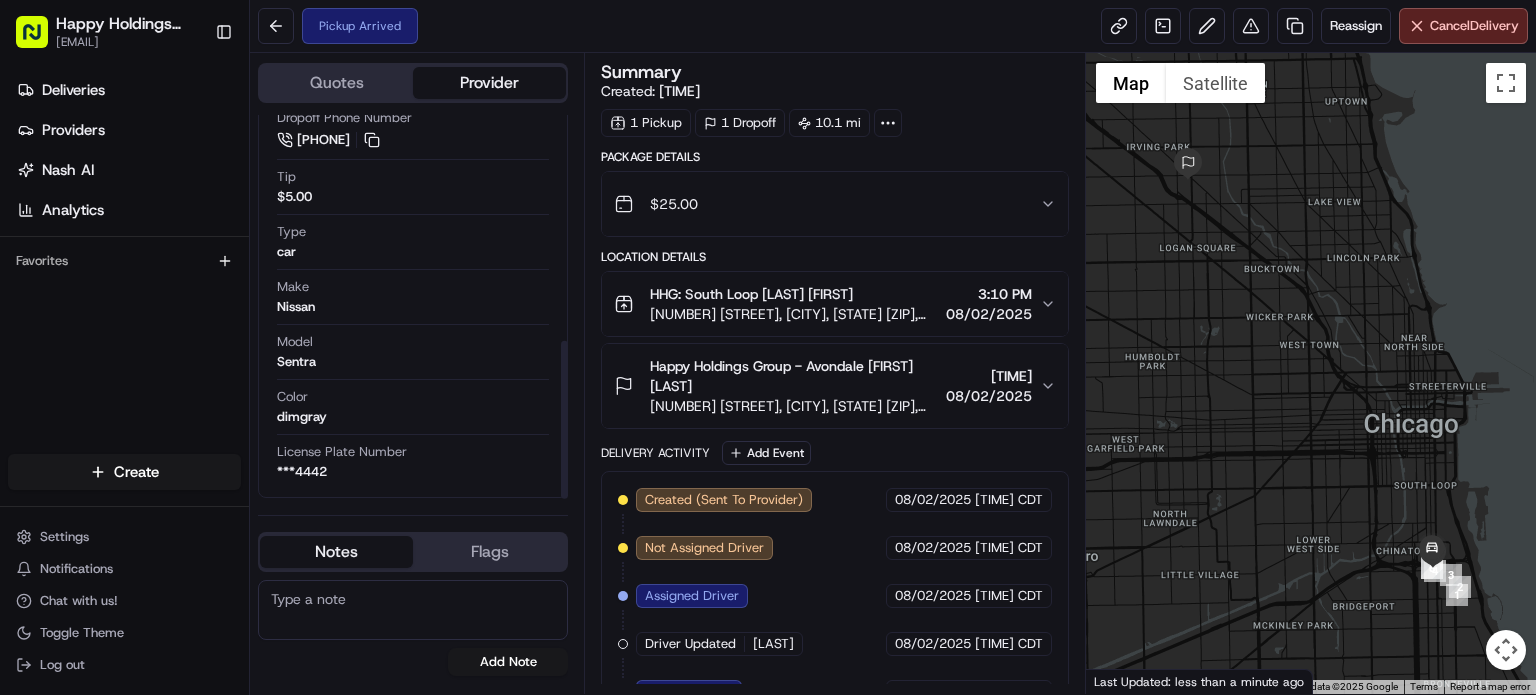 scroll, scrollTop: 0, scrollLeft: 0, axis: both 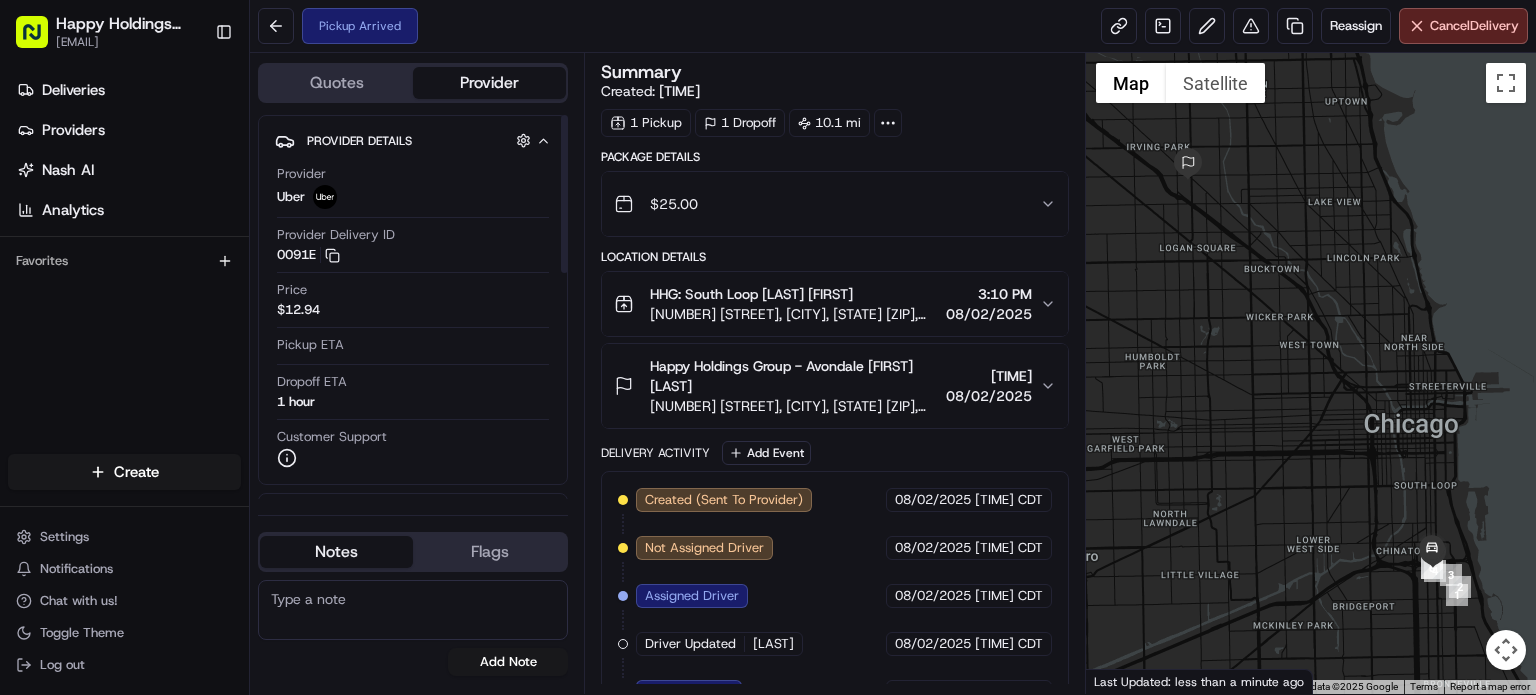 drag, startPoint x: 560, startPoint y: 273, endPoint x: 627, endPoint y: 82, distance: 202.41048 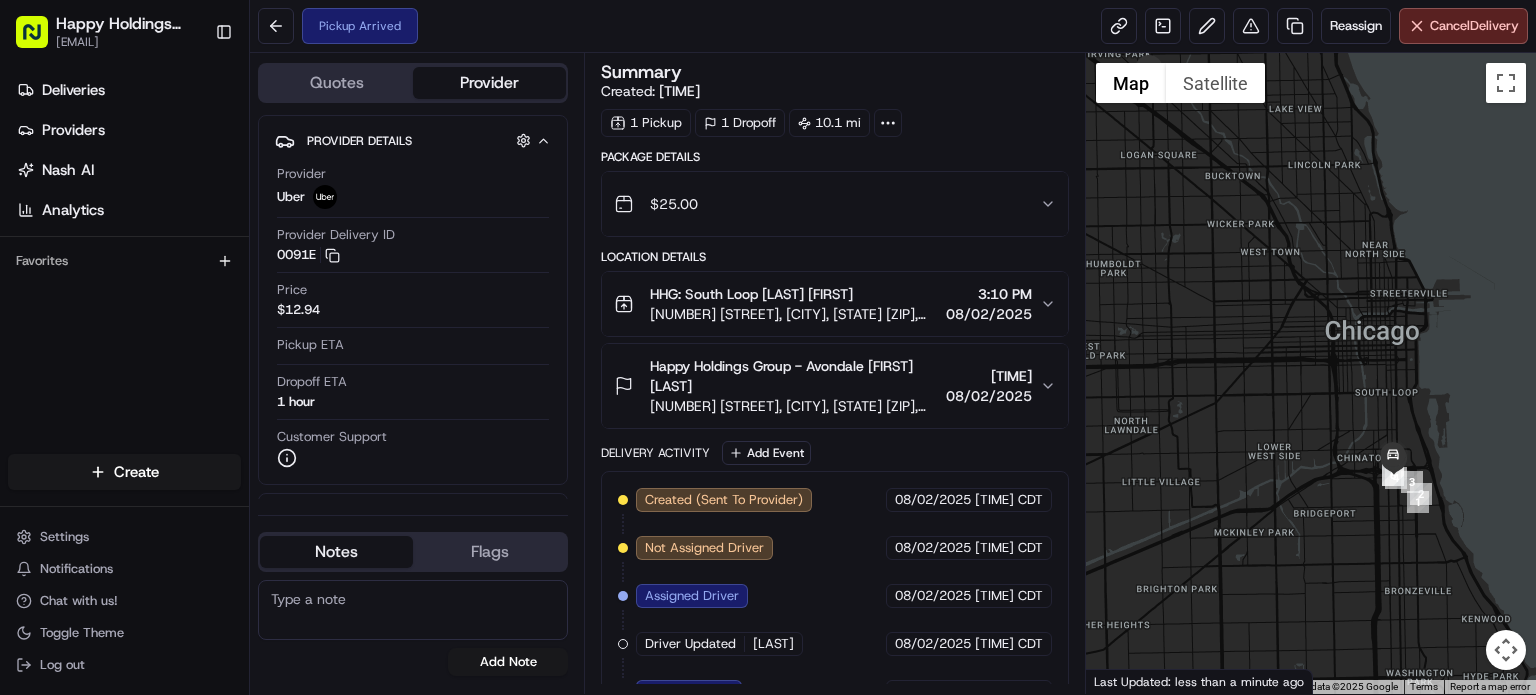 drag, startPoint x: 1473, startPoint y: 529, endPoint x: 1429, endPoint y: 431, distance: 107.42439 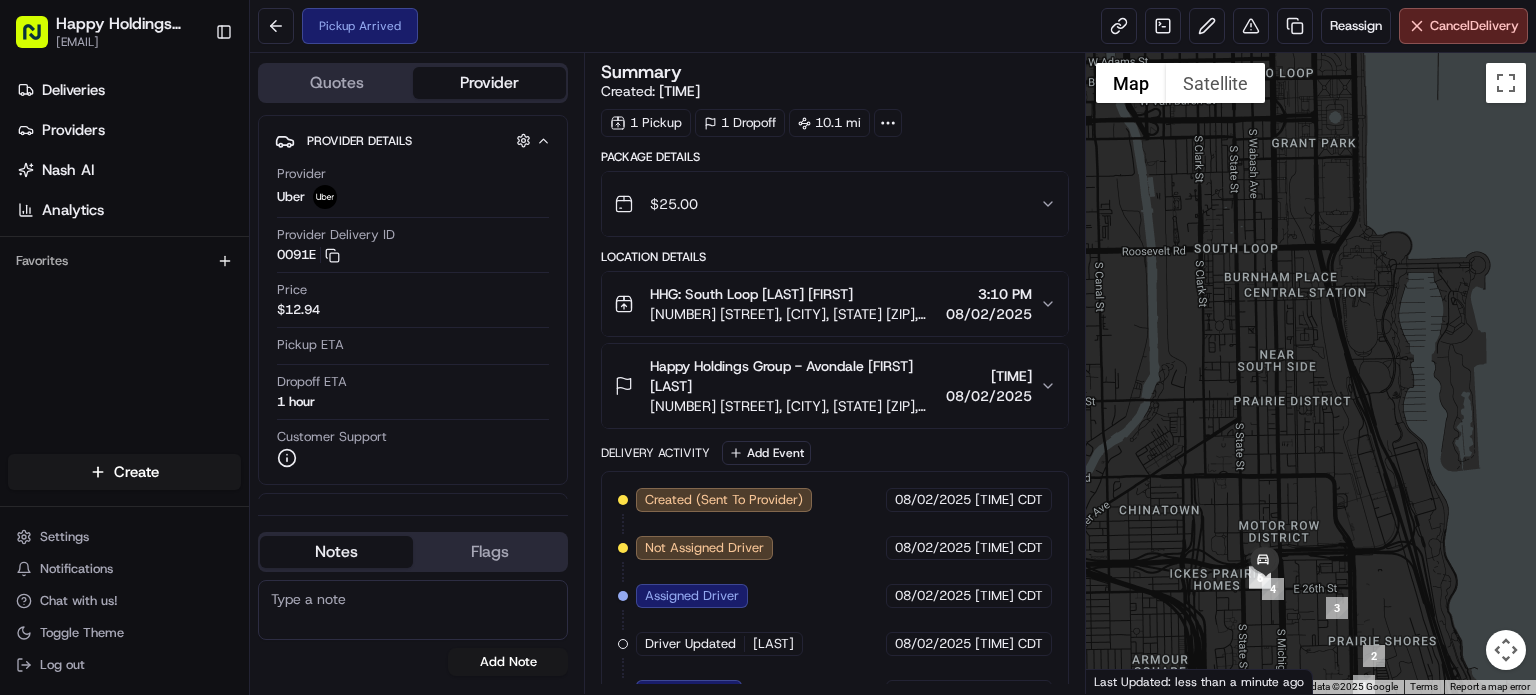 click on "Created (Sent To Provider) Uber [DATE] [TIME] CDT Not Assigned Driver Uber [DATE] [TIME] CDT Assigned Driver Uber [DATE] [TIME] CDT Driver Updated [LAST] Uber [DATE] [TIME] CDT Pickup Enroute Uber [DATE] [TIME] CDT Pickup Arrived Uber [DATE] [TIME] CDT" at bounding box center [835, 620] 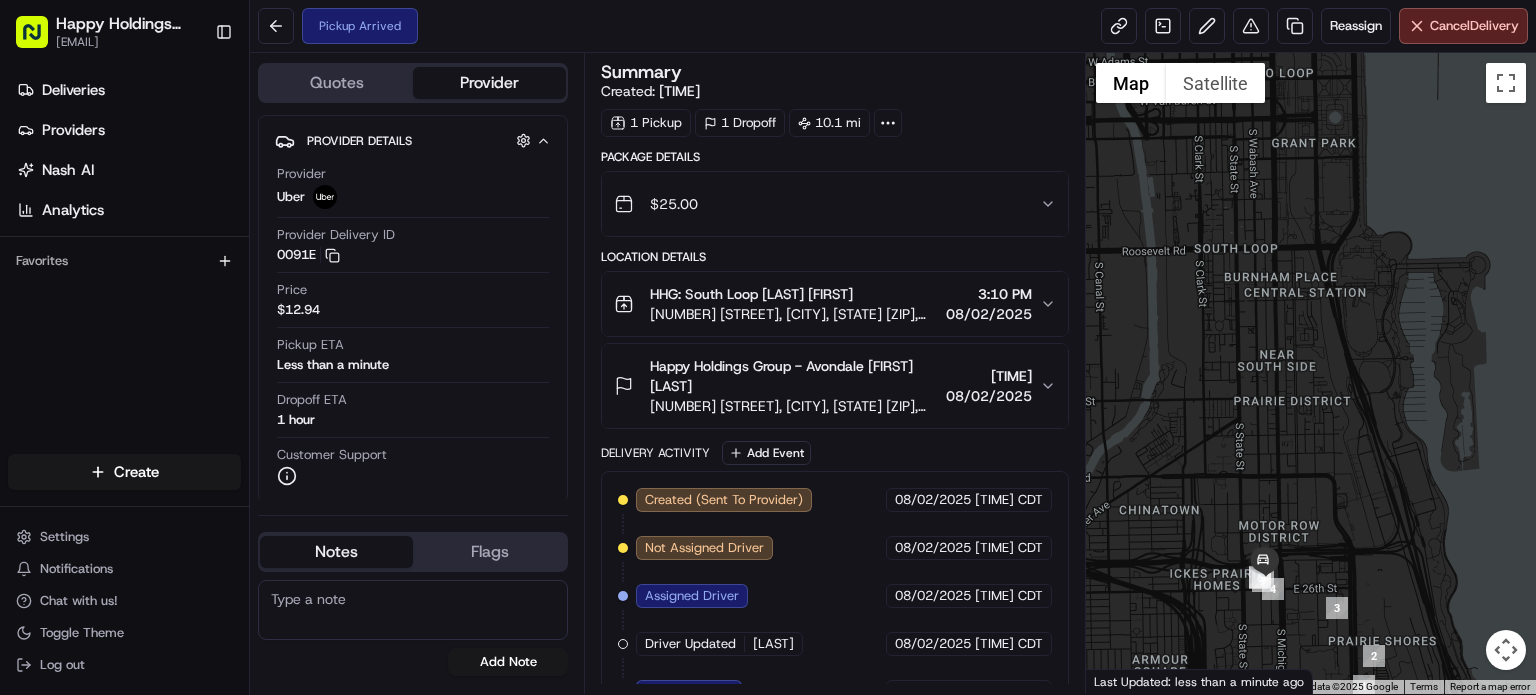 click on "Summary Created: [DATE] [TIME] 1 Pickup 1 Dropoff 10.1 mi Package Details $ 25.00 Location Details HHG: South Loop [LAST] [FIRST] [NUMBER] [STREET], [CITY], [STATE] [ZIP], [US] [TIME] [DATE] Happy Holdings Group - Avondale [FIRST] [LAST] [NUMBER] [STREET], [CITY], [STATE] [ZIP], [US] [TIME] [DATE] Delivery Activity Add Event Created (Sent To Provider) Uber [DATE] [TIME] CDT Not Assigned Driver Uber [DATE] [TIME] CDT Assigned Driver Uber [DATE] [TIME] CDT Driver Updated [LAST] [FIRST] Uber [DATE] [TIME] CDT Pickup Enroute Uber [DATE] [TIME] CDT Pickup Arrived Uber [DATE] [TIME] CDT" at bounding box center (835, 373) 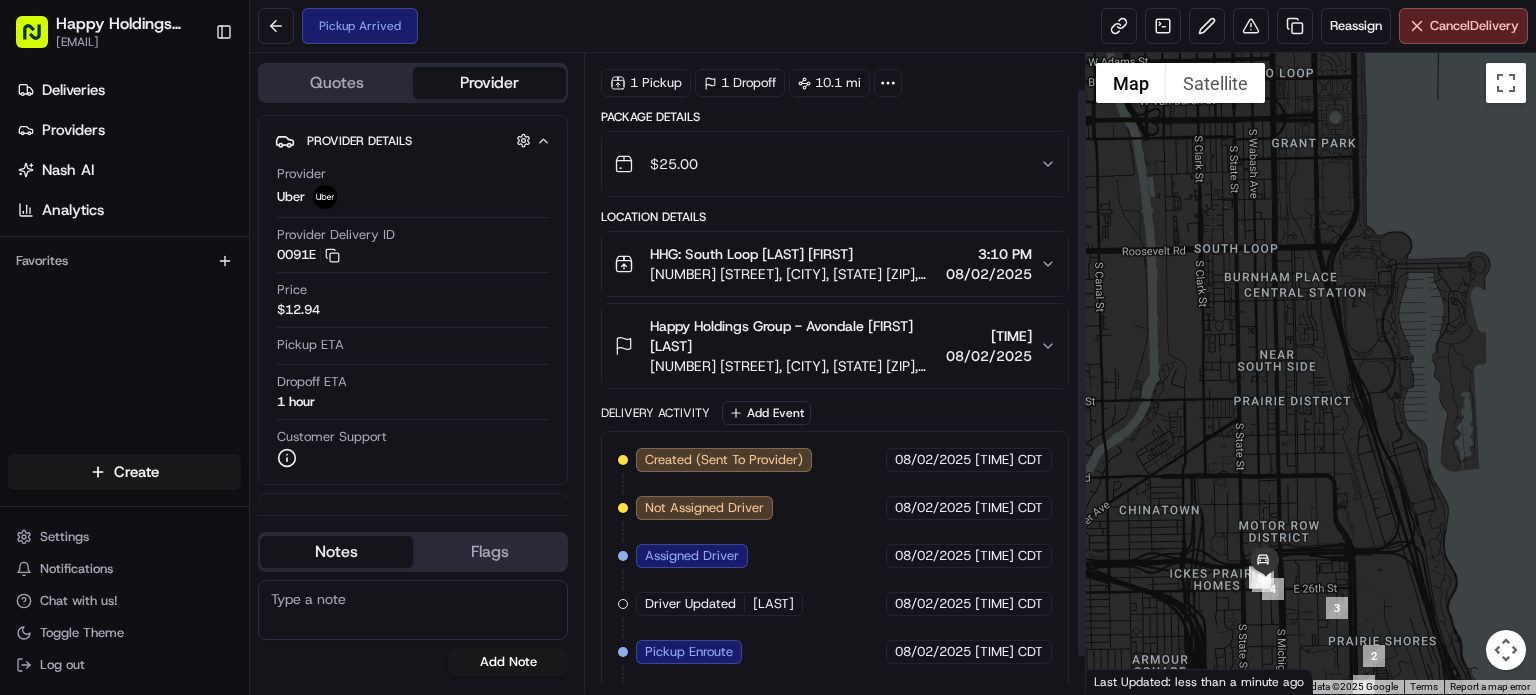scroll, scrollTop: 80, scrollLeft: 0, axis: vertical 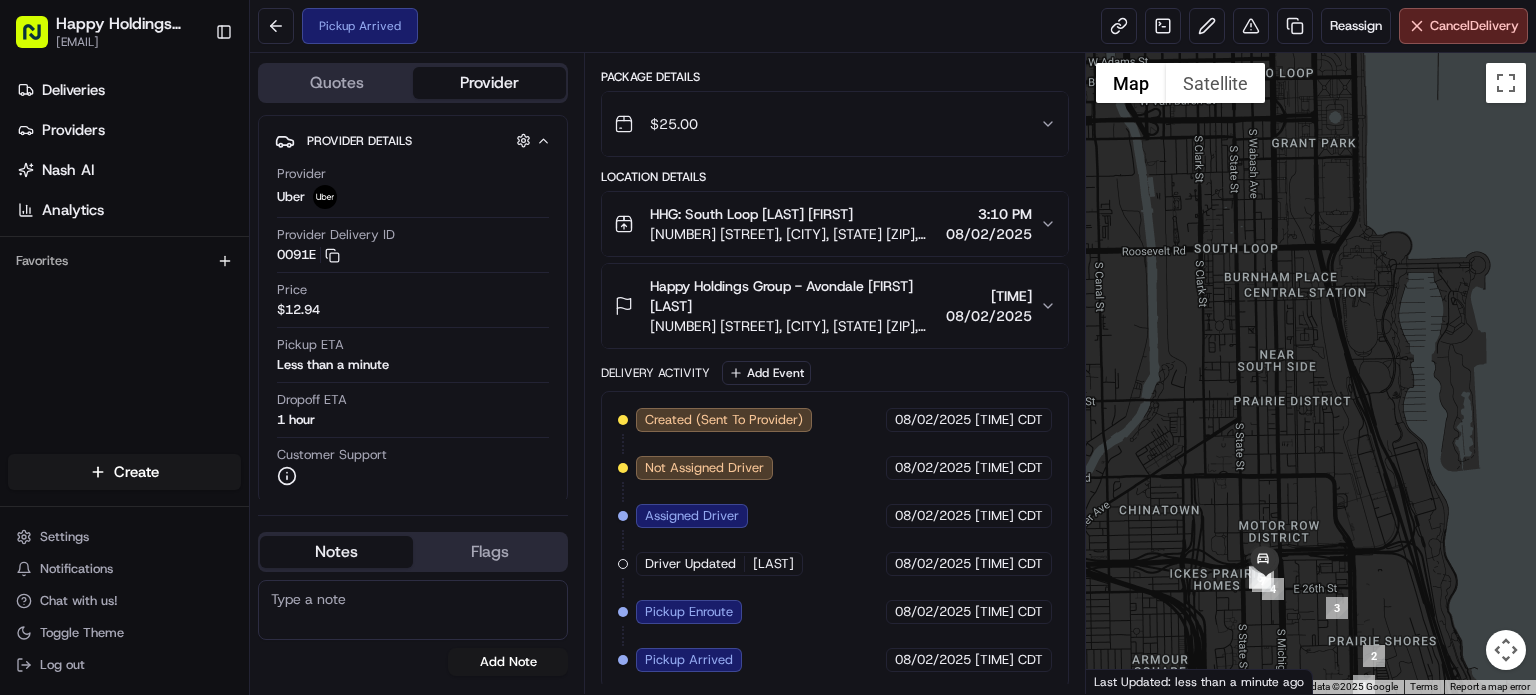 click at bounding box center [413, 610] 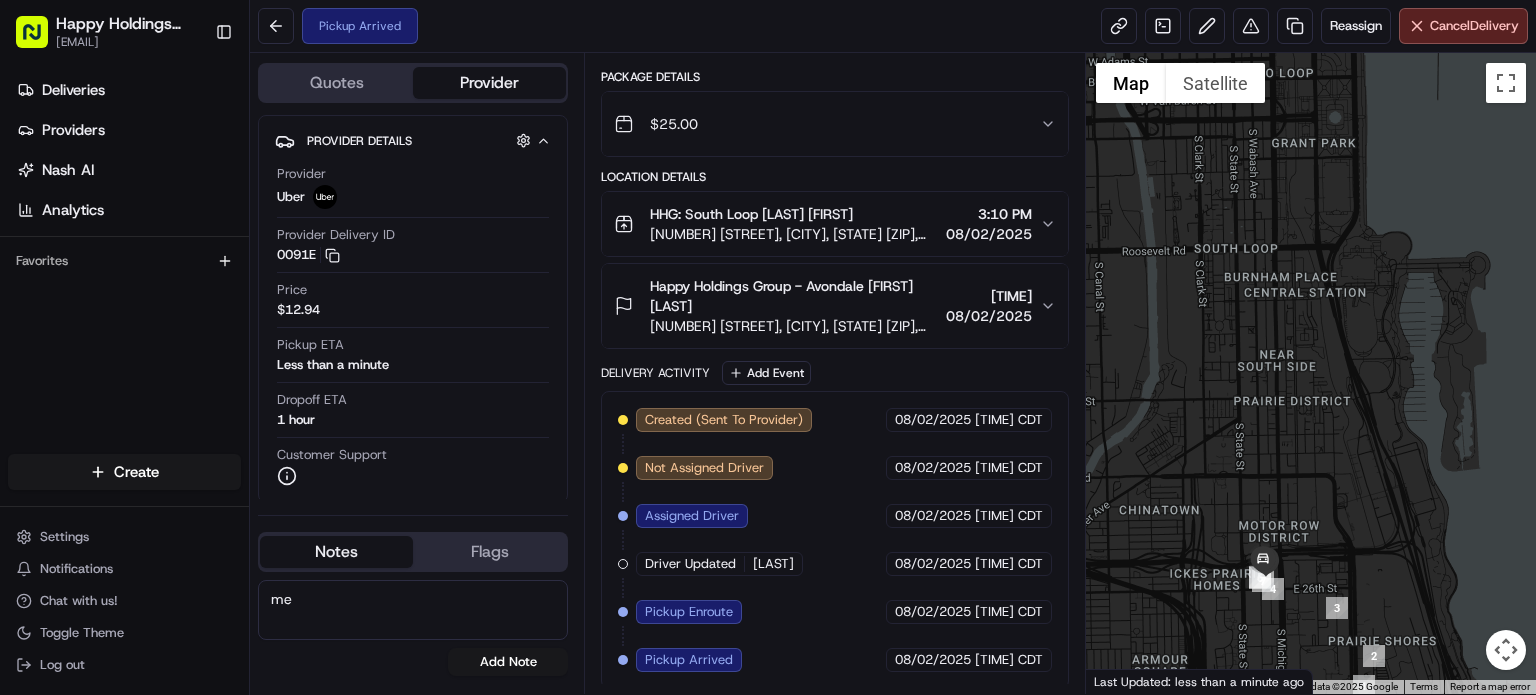 type on "m" 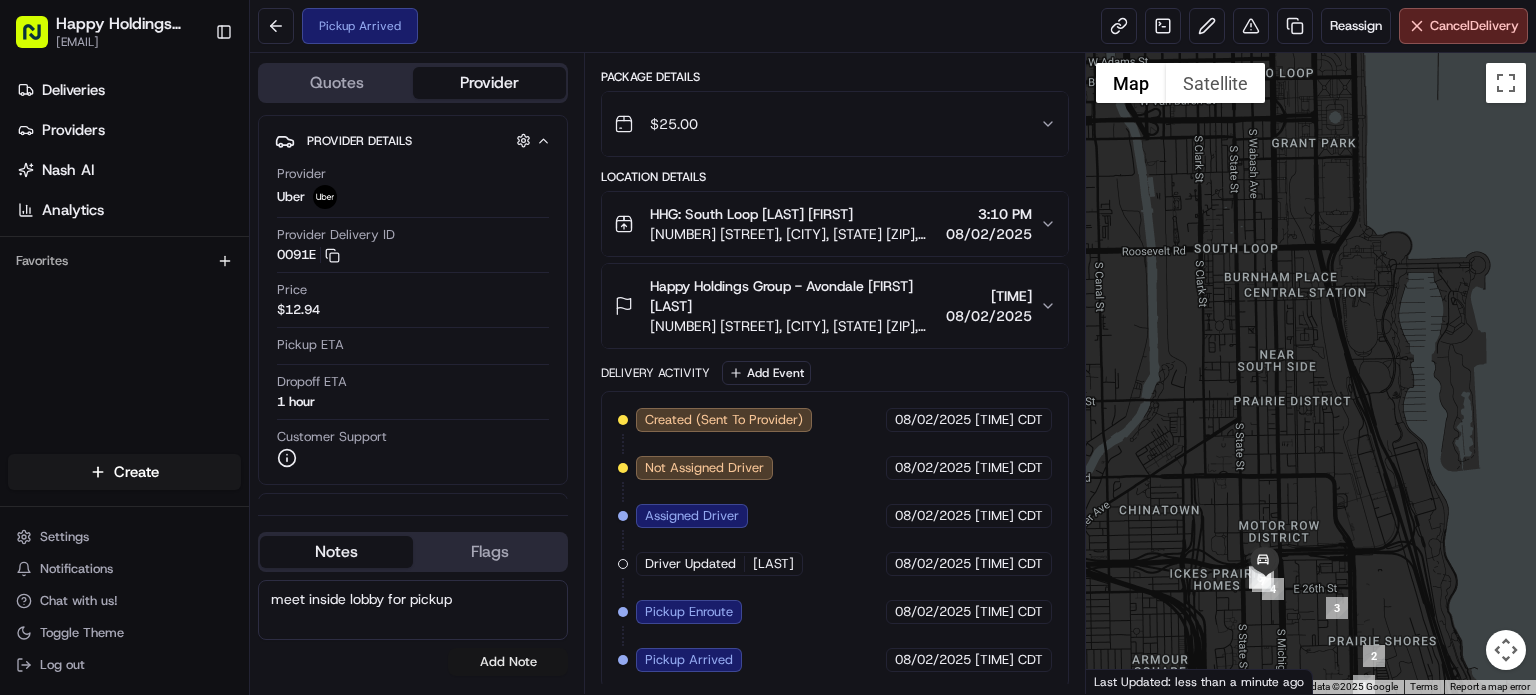 type on "meet inside lobby for pickup" 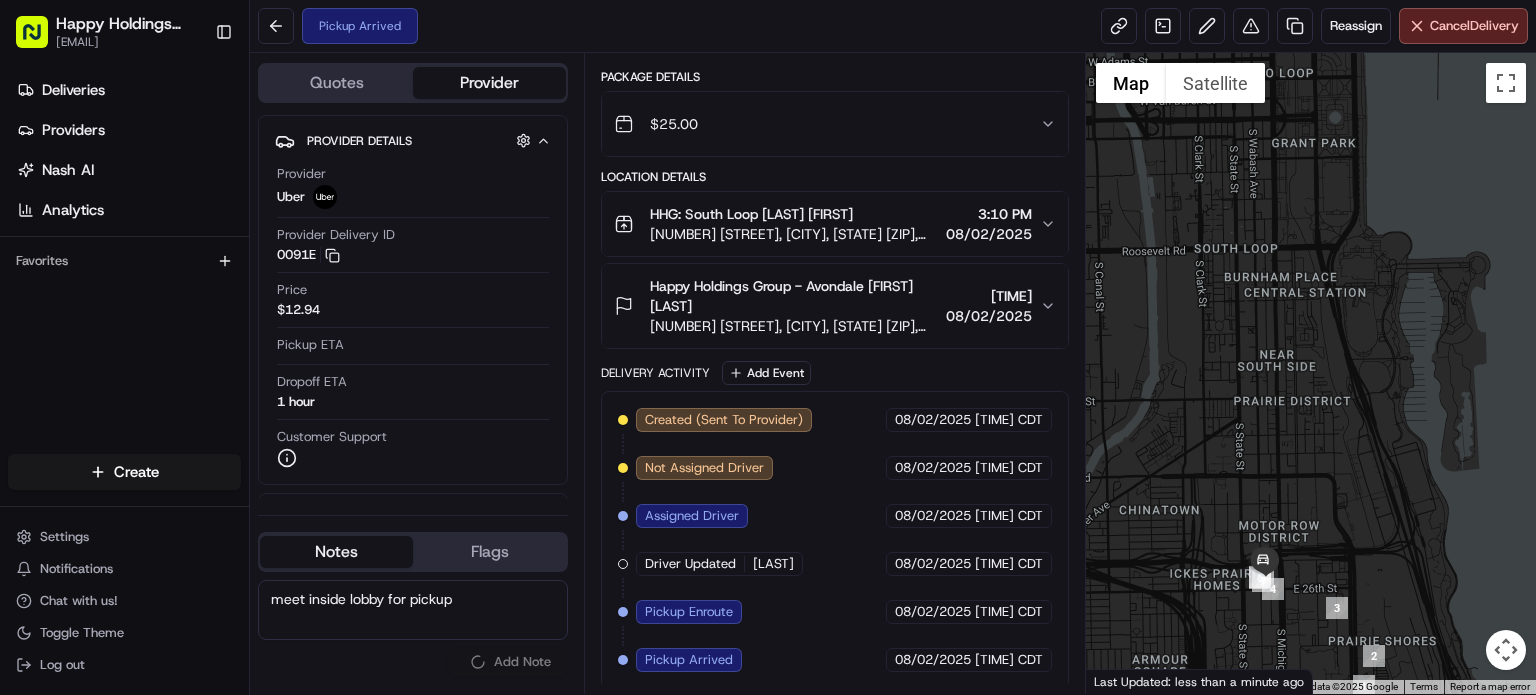 type 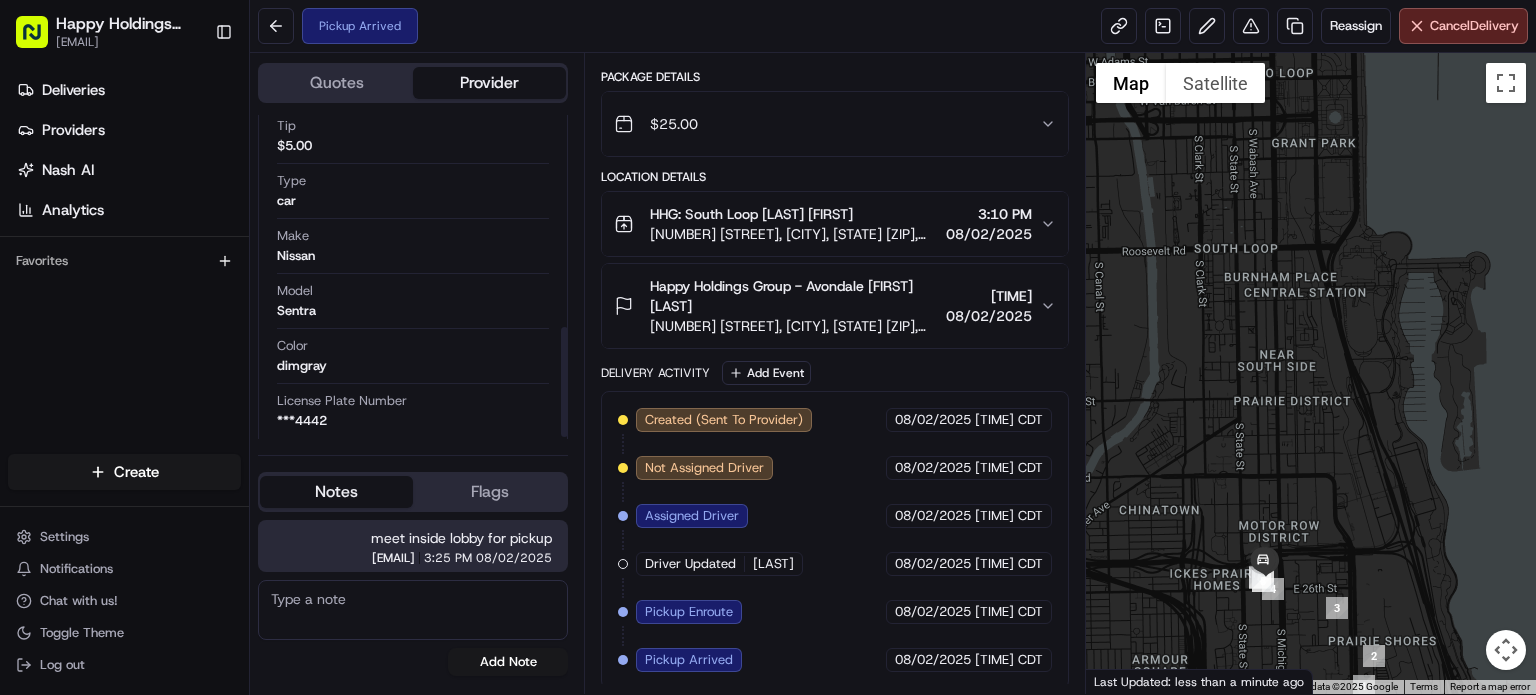scroll, scrollTop: 626, scrollLeft: 0, axis: vertical 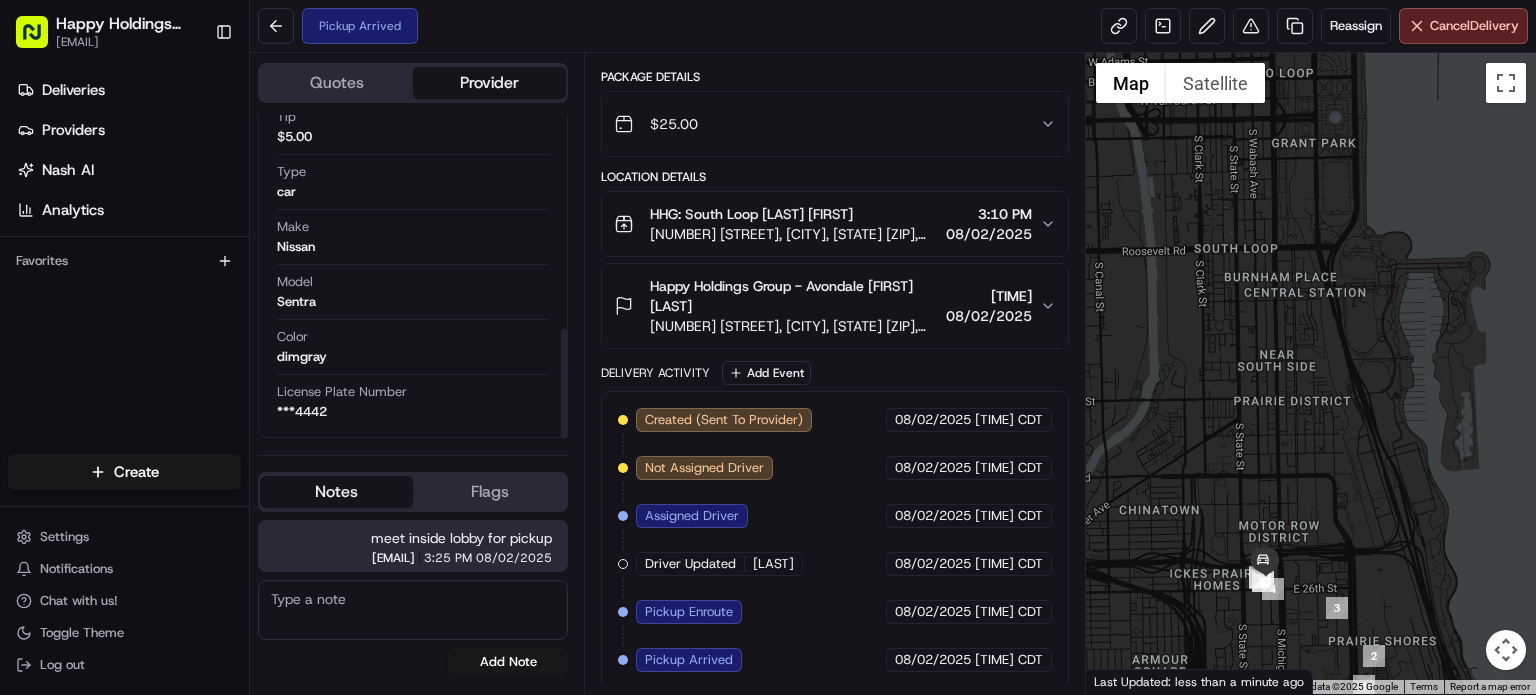 drag, startPoint x: 564, startPoint y: 209, endPoint x: 562, endPoint y: 424, distance: 215.00931 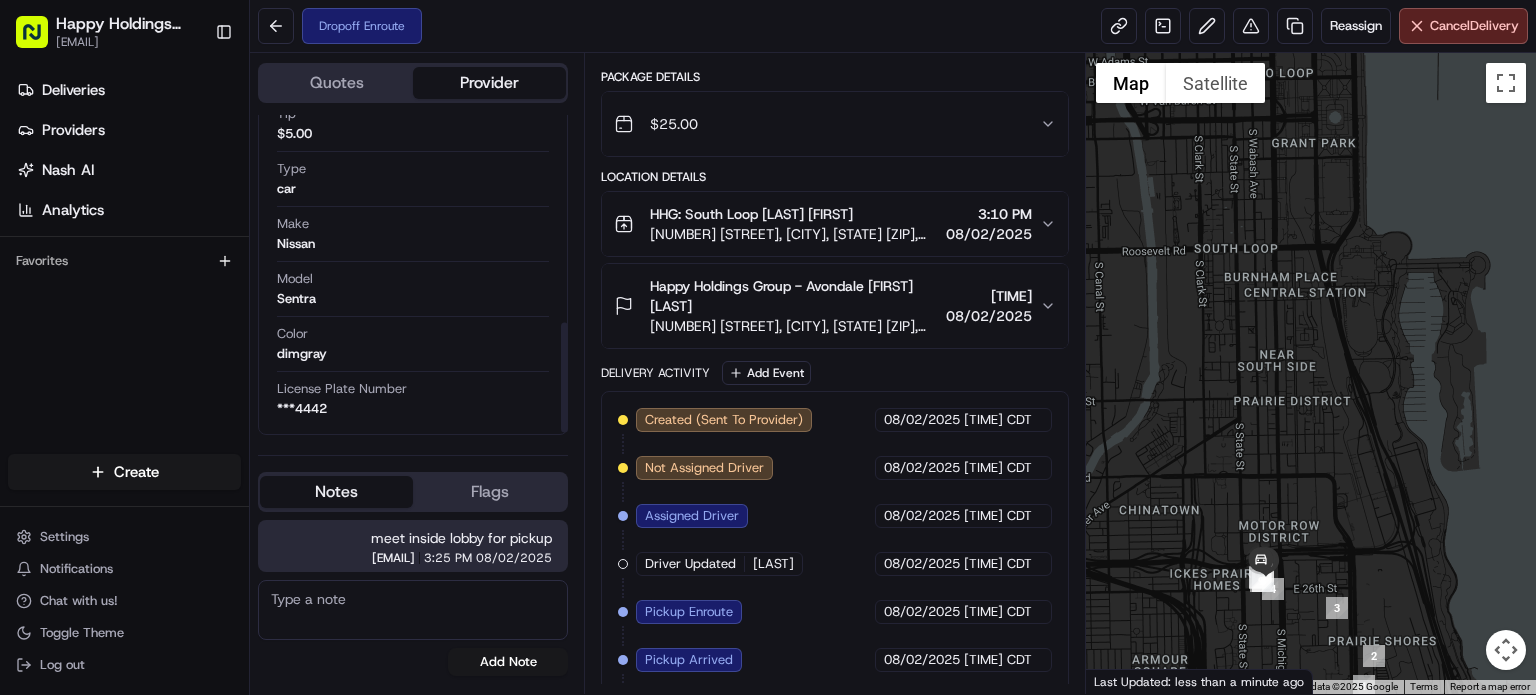 scroll, scrollTop: 608, scrollLeft: 0, axis: vertical 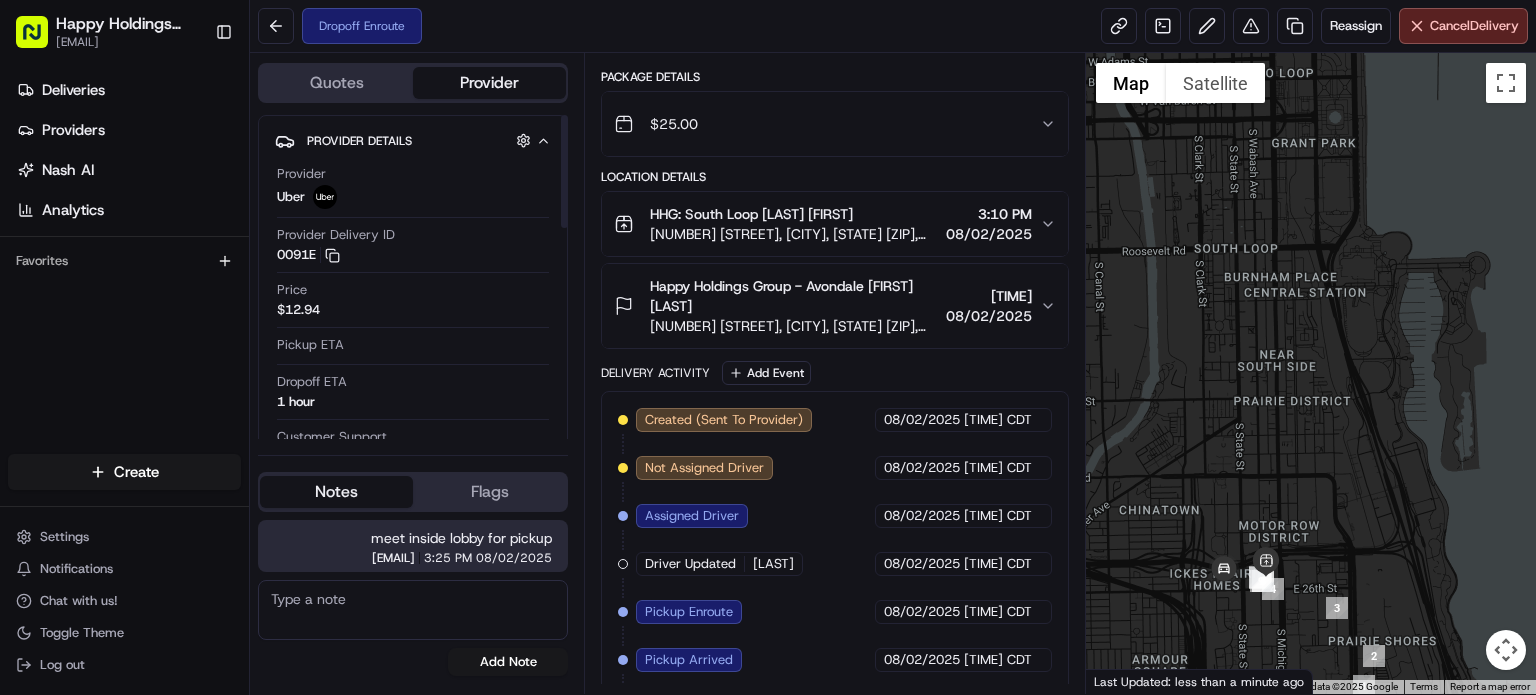 drag, startPoint x: 562, startPoint y: 372, endPoint x: 564, endPoint y: 110, distance: 262.00763 